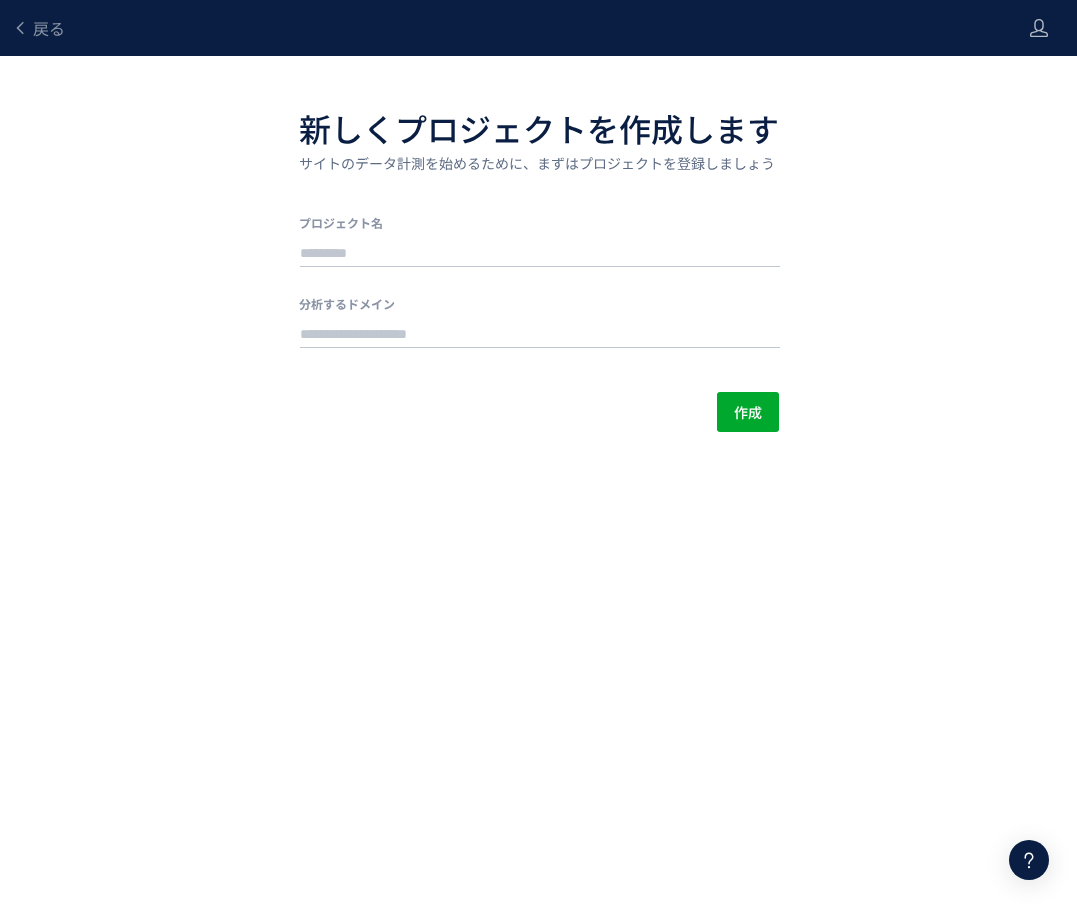 scroll, scrollTop: 0, scrollLeft: 0, axis: both 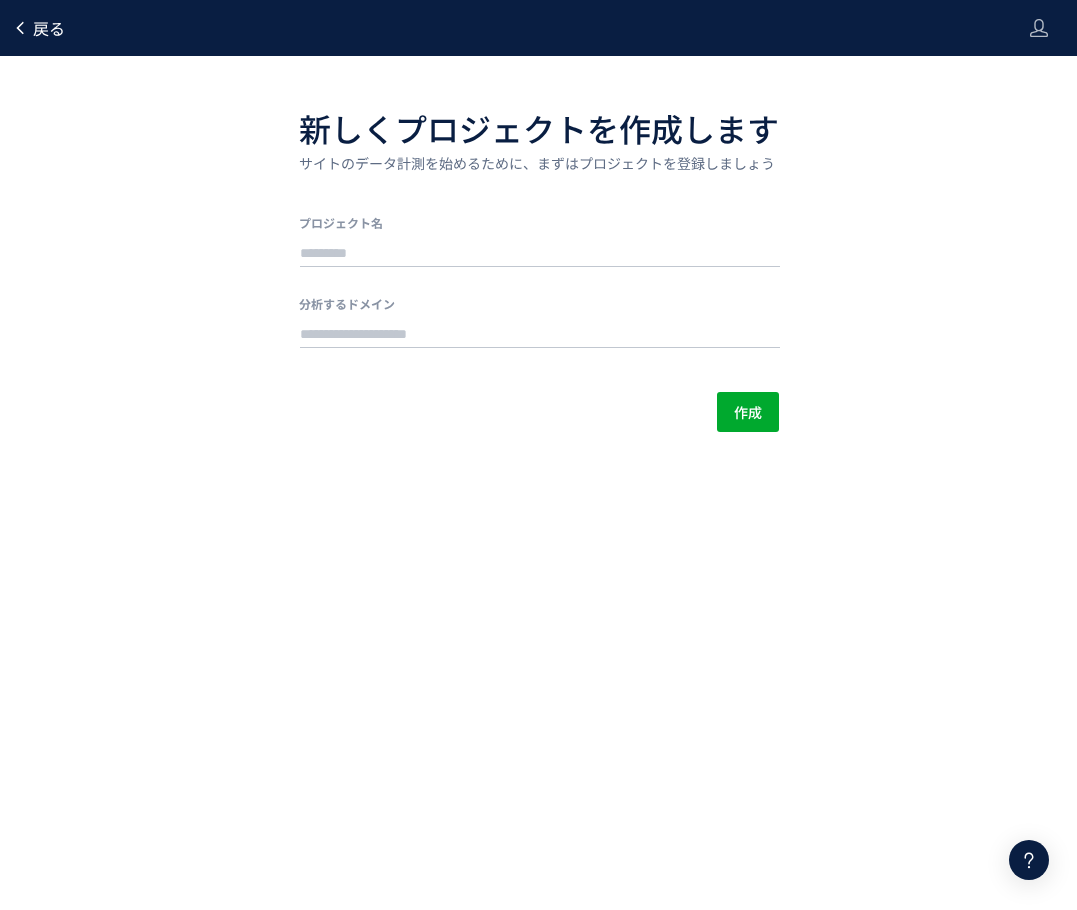 click on "戻る" 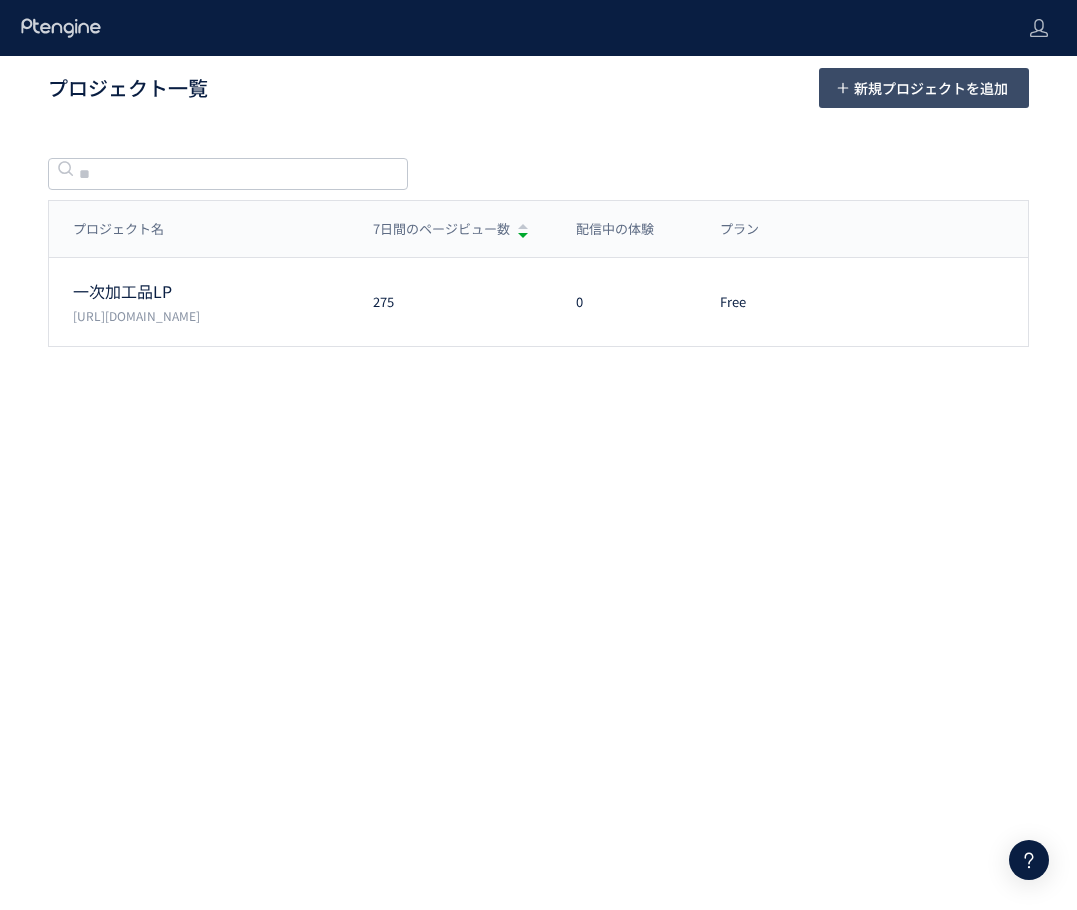 click on "新規プロジェクトを追加" at bounding box center (931, 88) 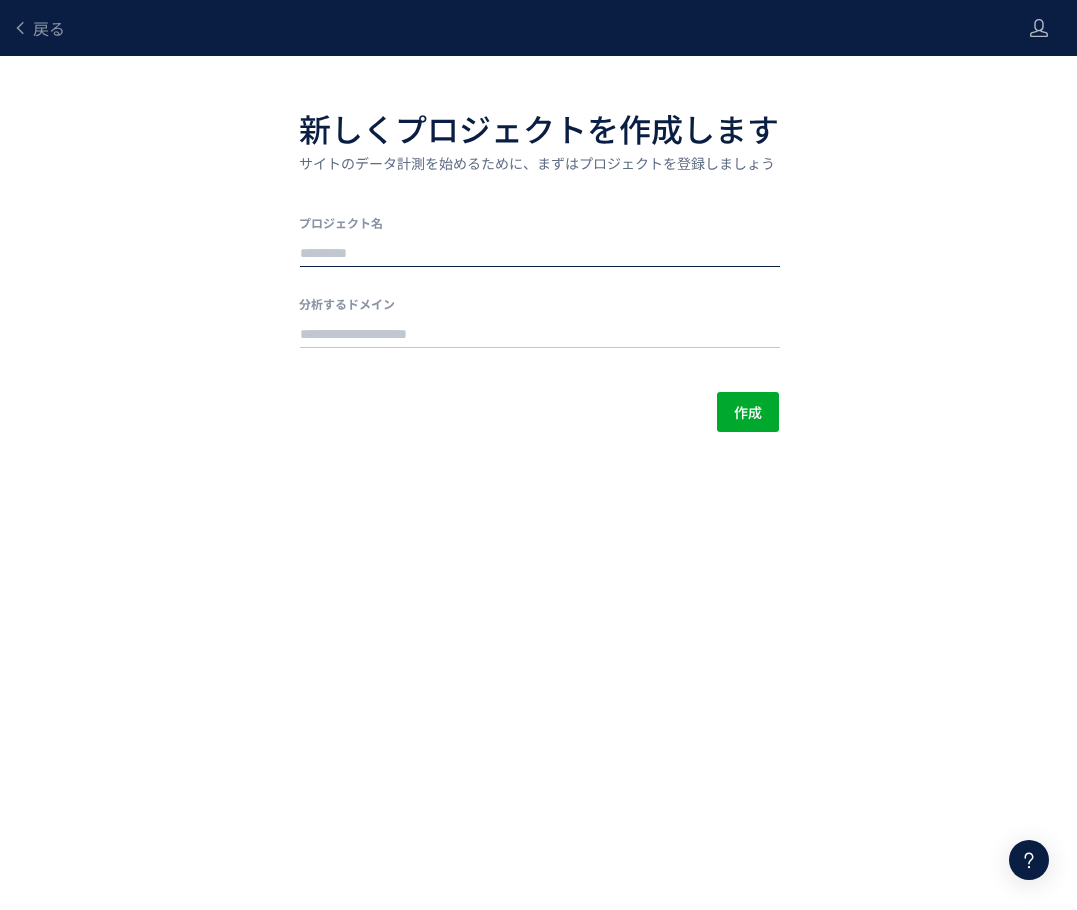 click at bounding box center [540, 254] 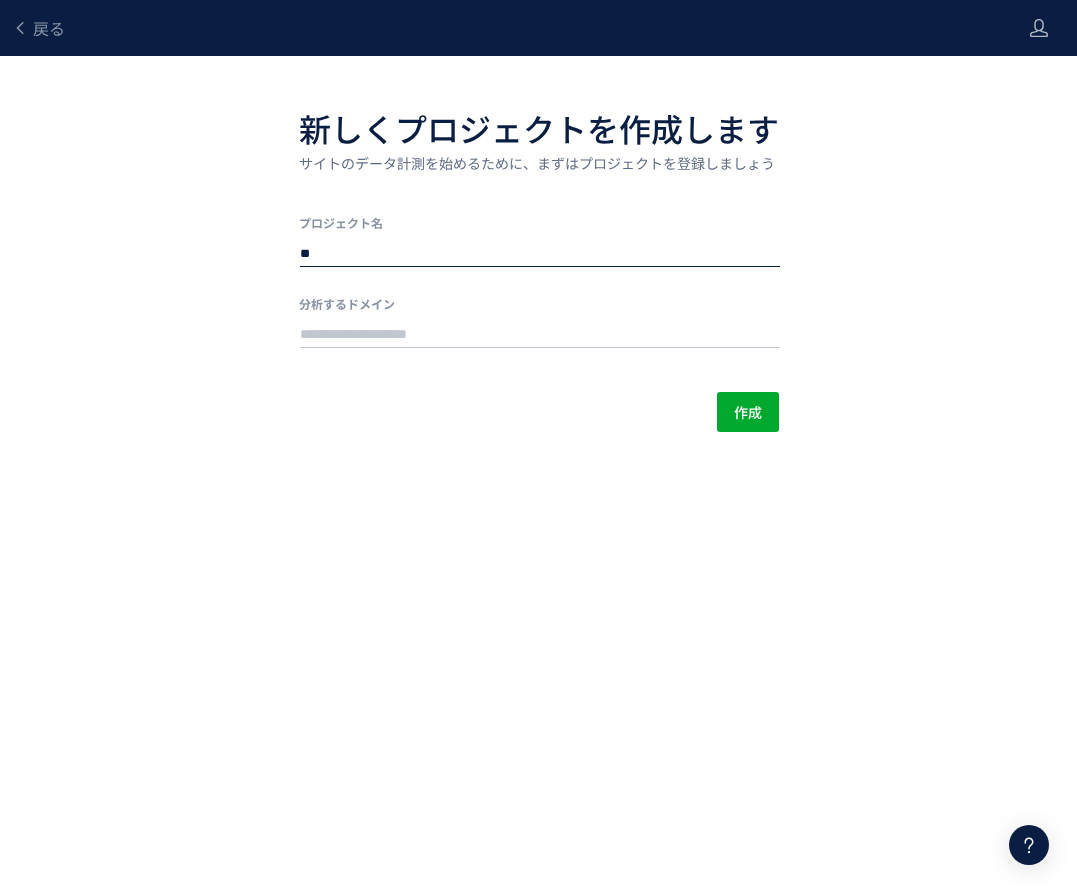 type on "*" 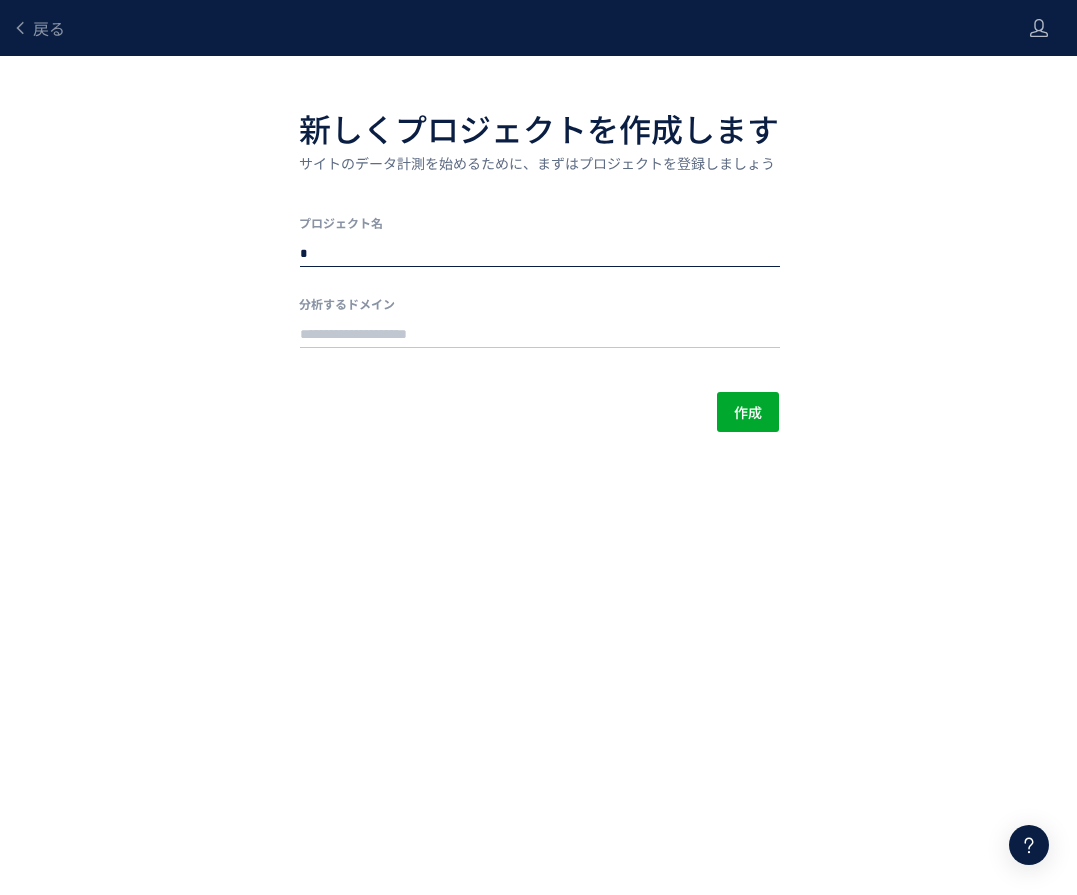 type 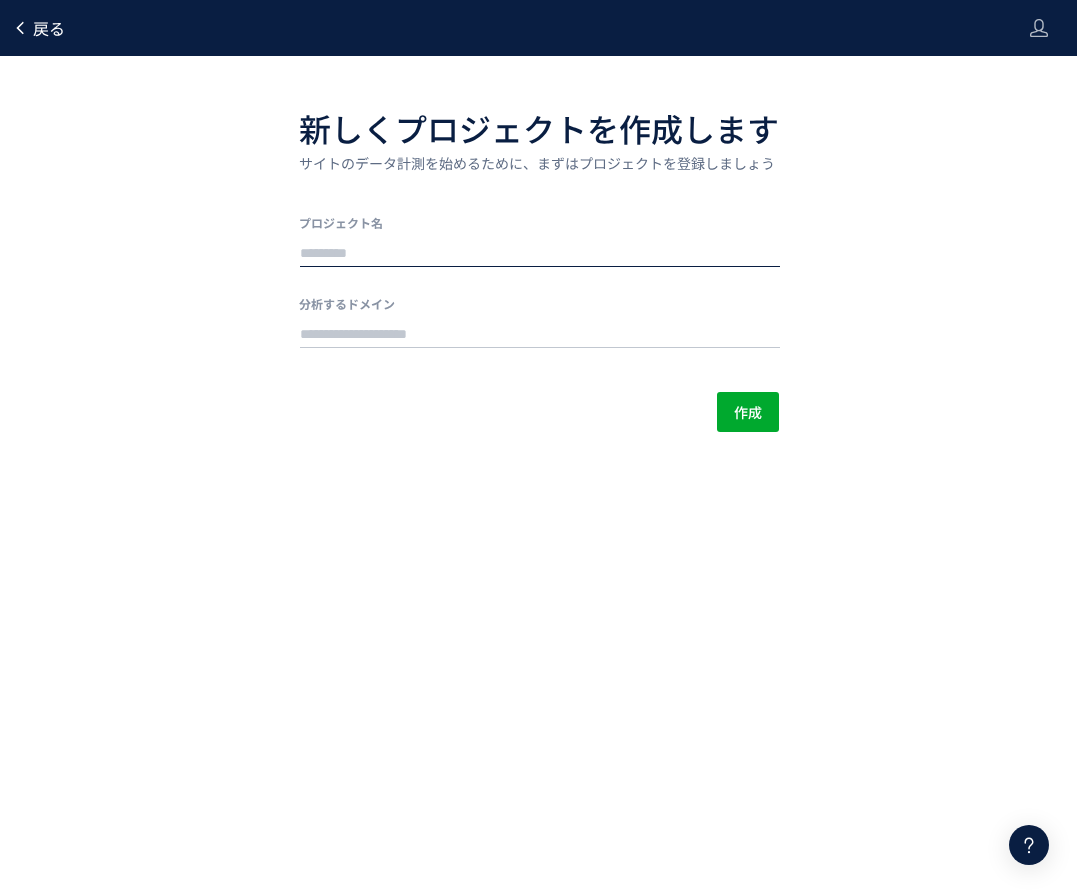 click on "戻る" at bounding box center [38, 28] 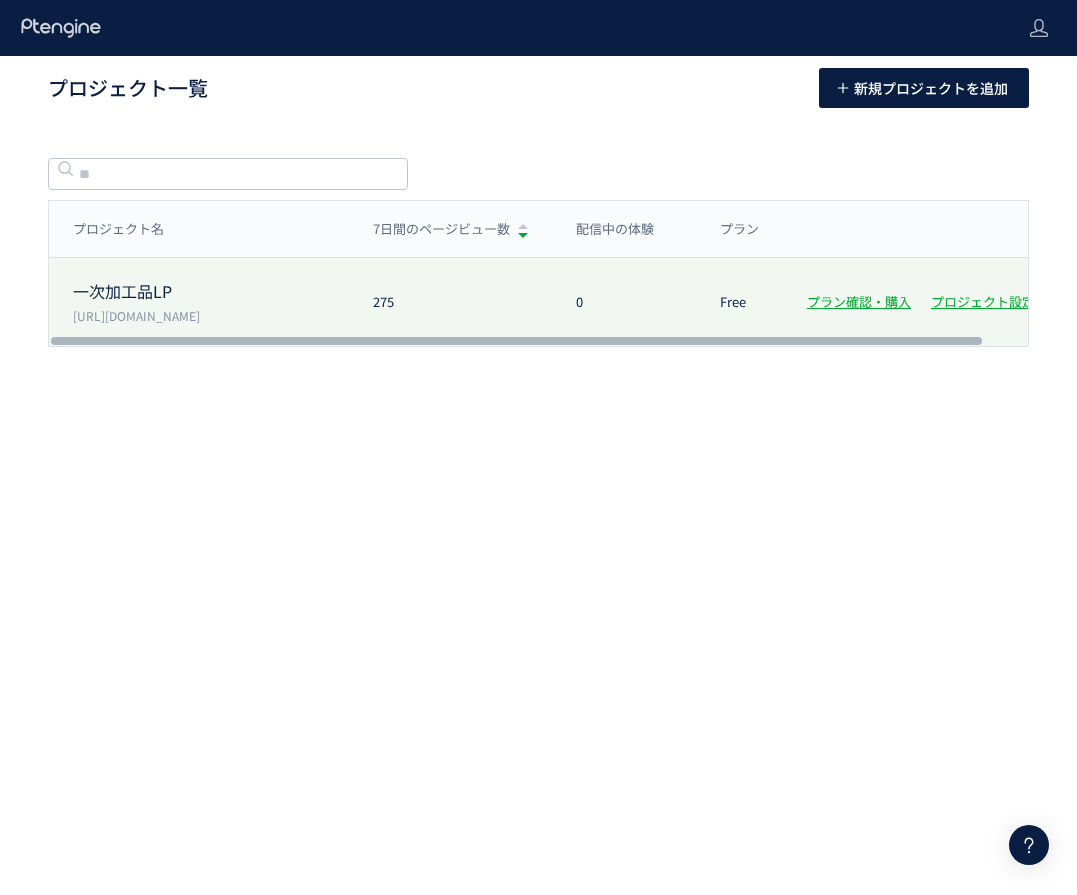 click on "[URL][DOMAIN_NAME]" 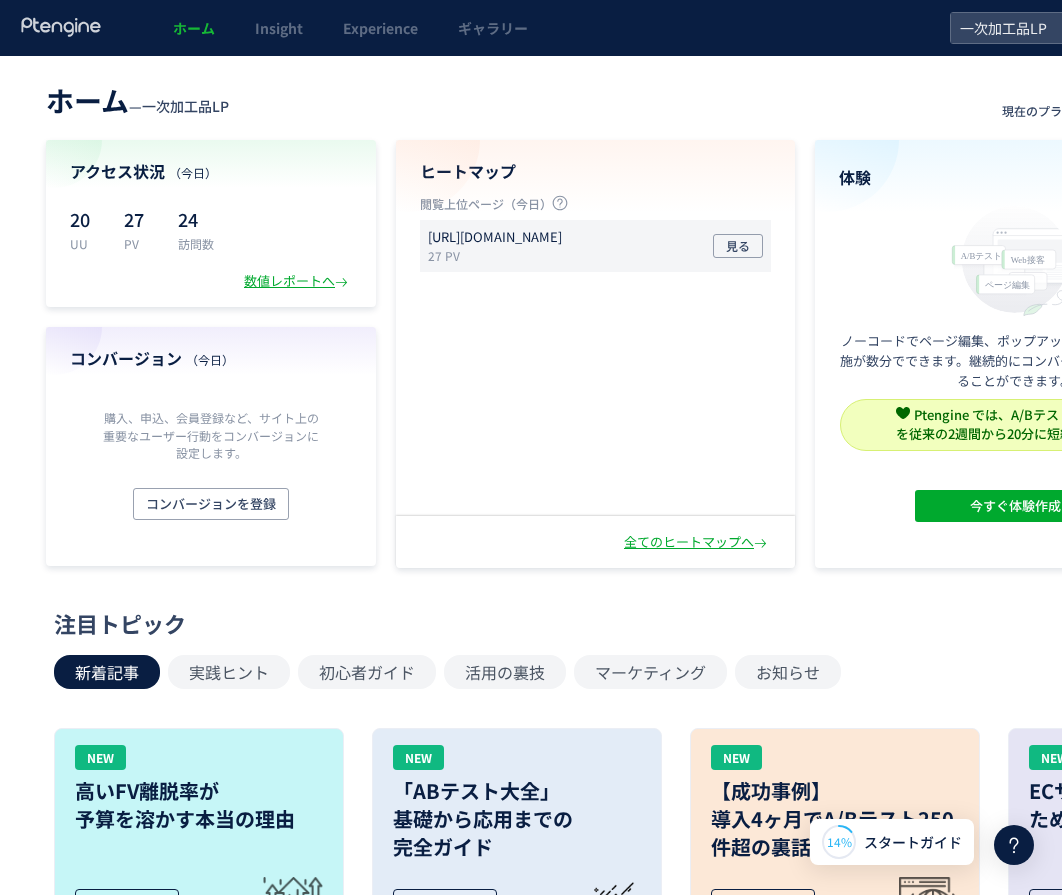 click on "[URL][DOMAIN_NAME]" at bounding box center [495, 237] 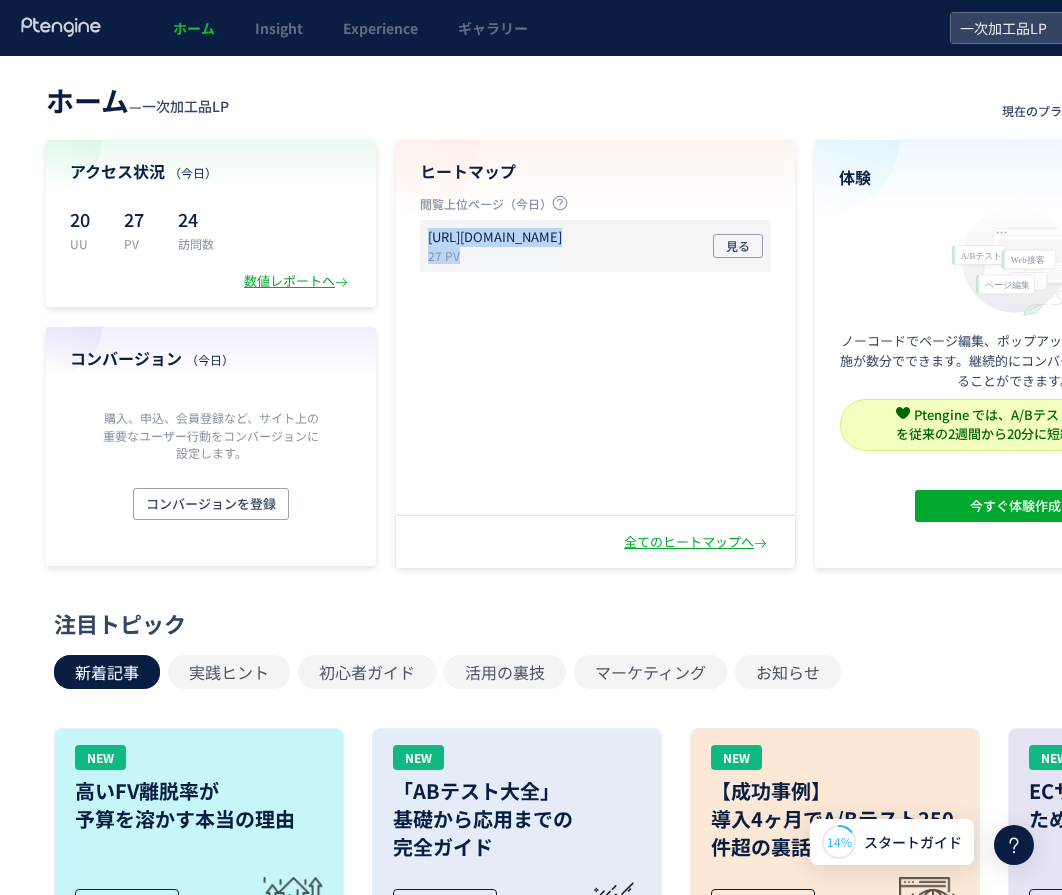 drag, startPoint x: 427, startPoint y: 235, endPoint x: 629, endPoint y: 269, distance: 204.8414 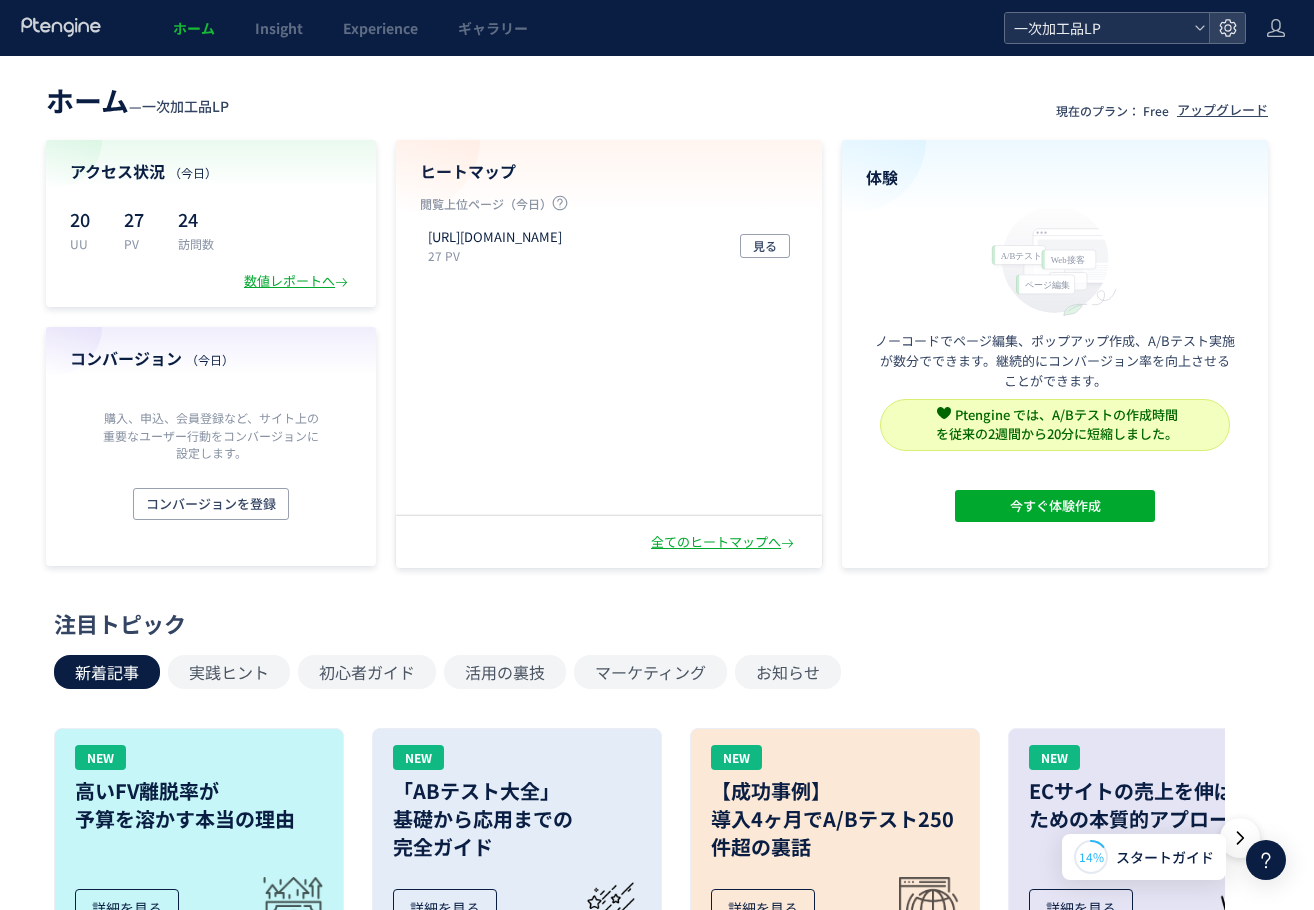 click on "一次加工品LP" at bounding box center [1097, 28] 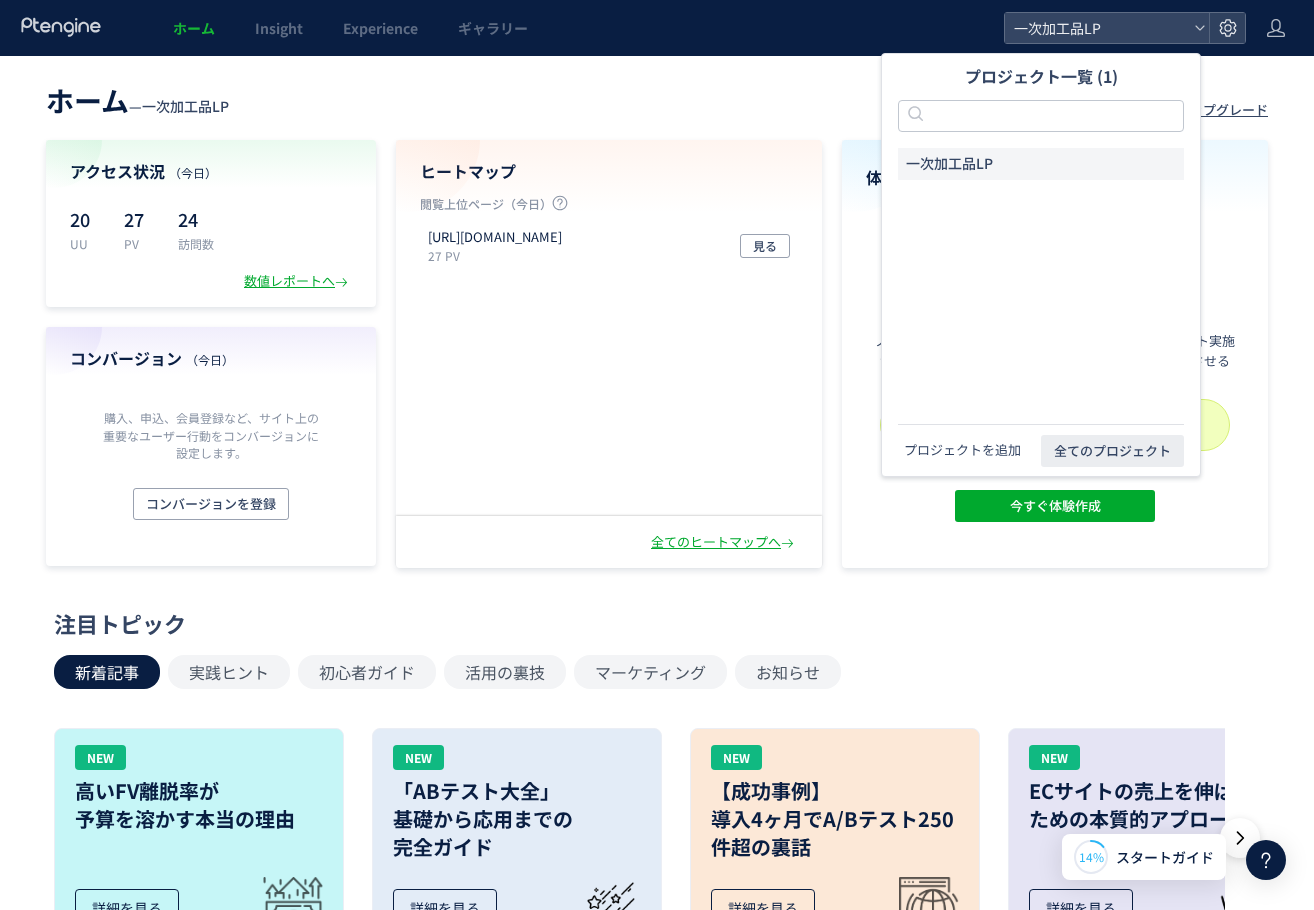click on "プロジェクトを追加" at bounding box center (962, 450) 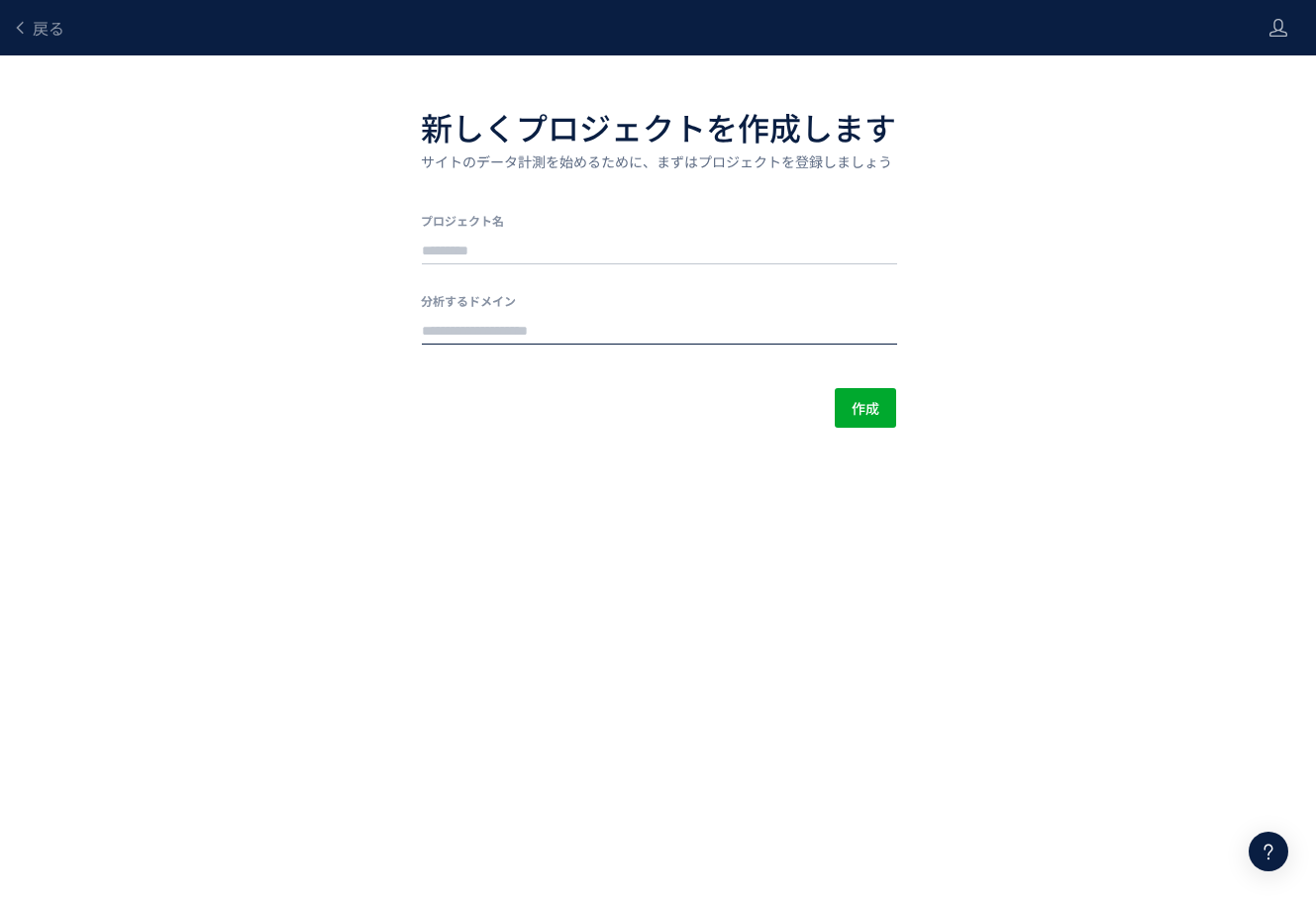 click at bounding box center [659, 332] 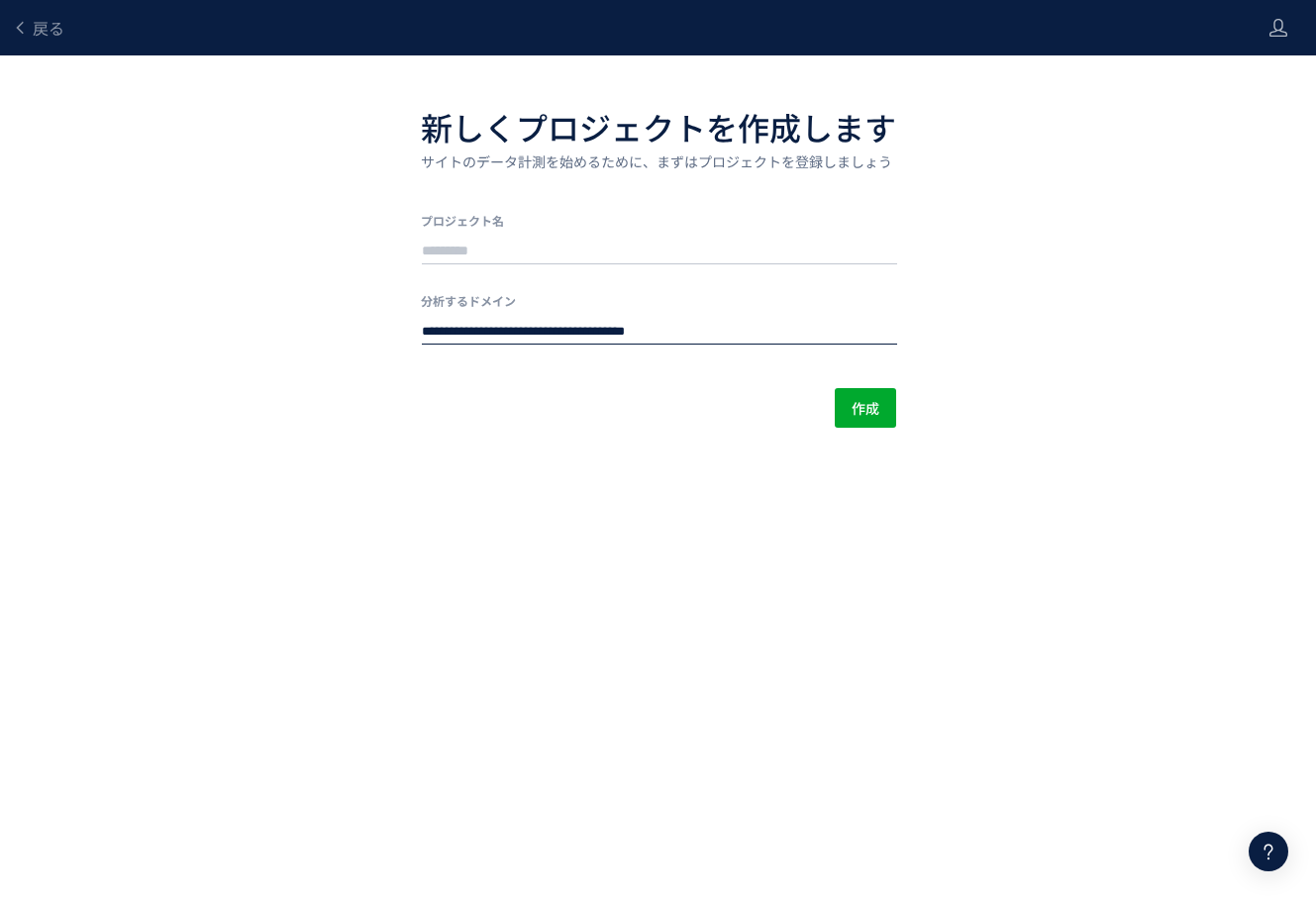 paste on "**********" 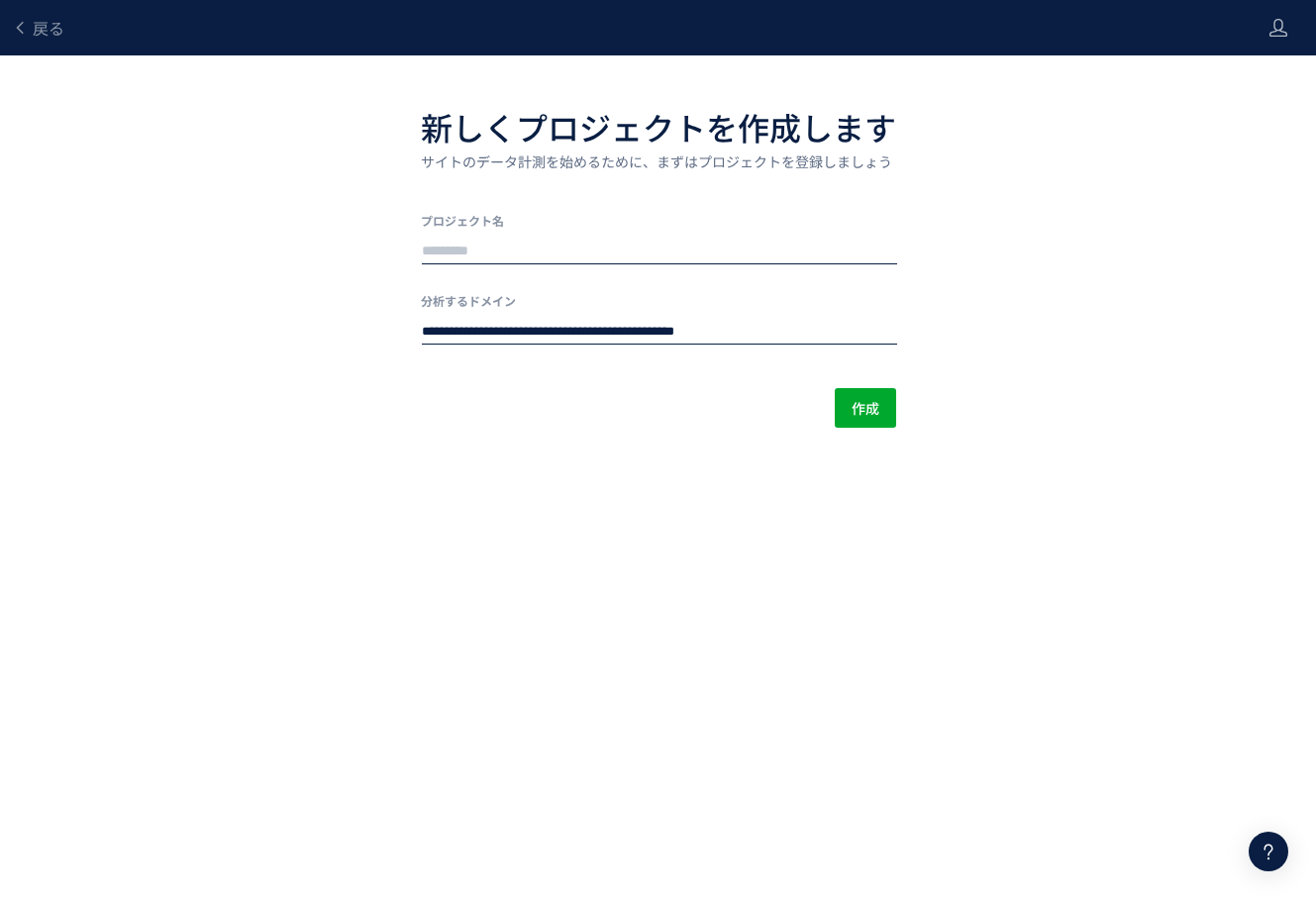 type on "**********" 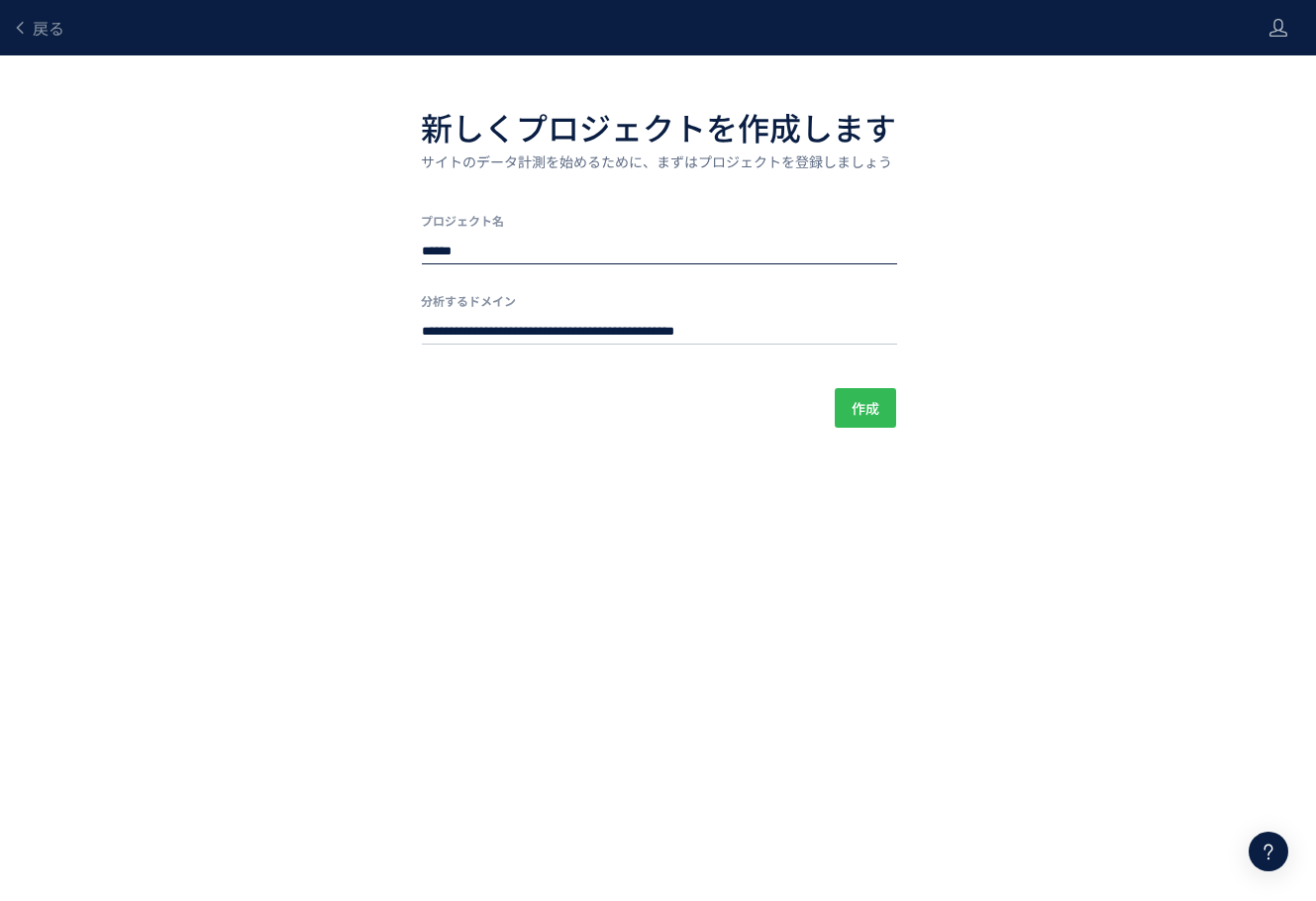 type on "******" 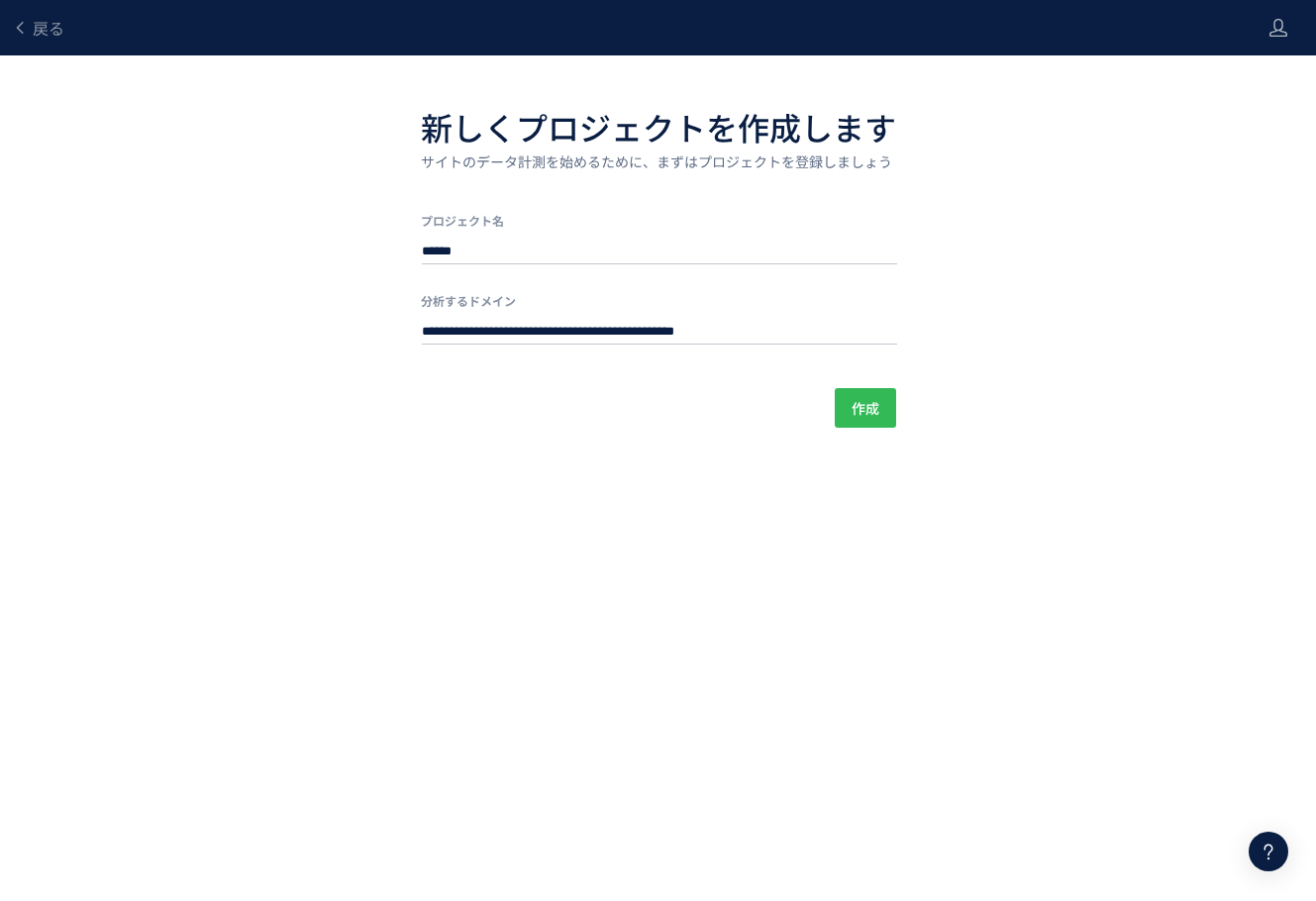 click on "作成" at bounding box center (865, 408) 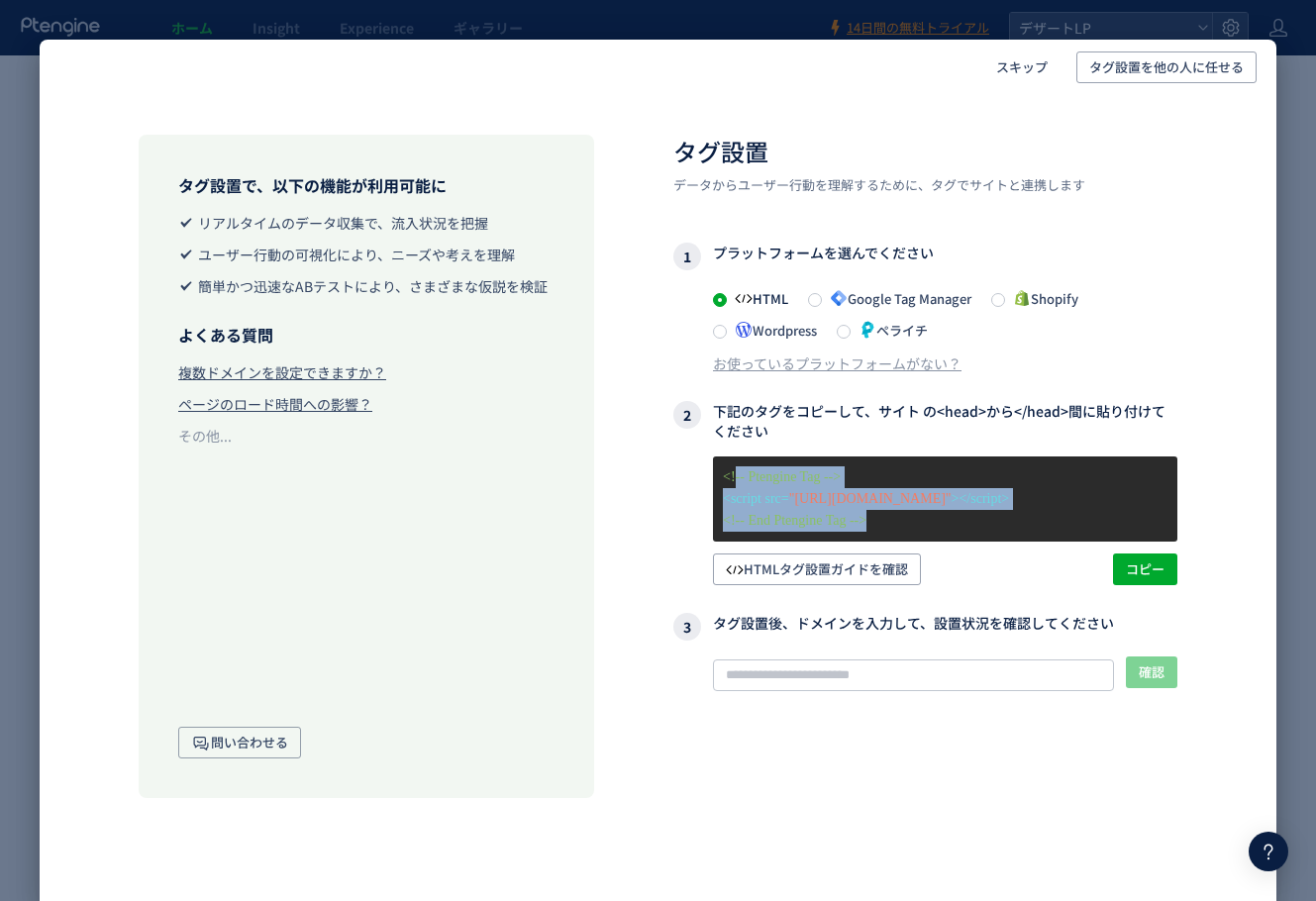 drag, startPoint x: 905, startPoint y: 523, endPoint x: 737, endPoint y: 471, distance: 175.86358 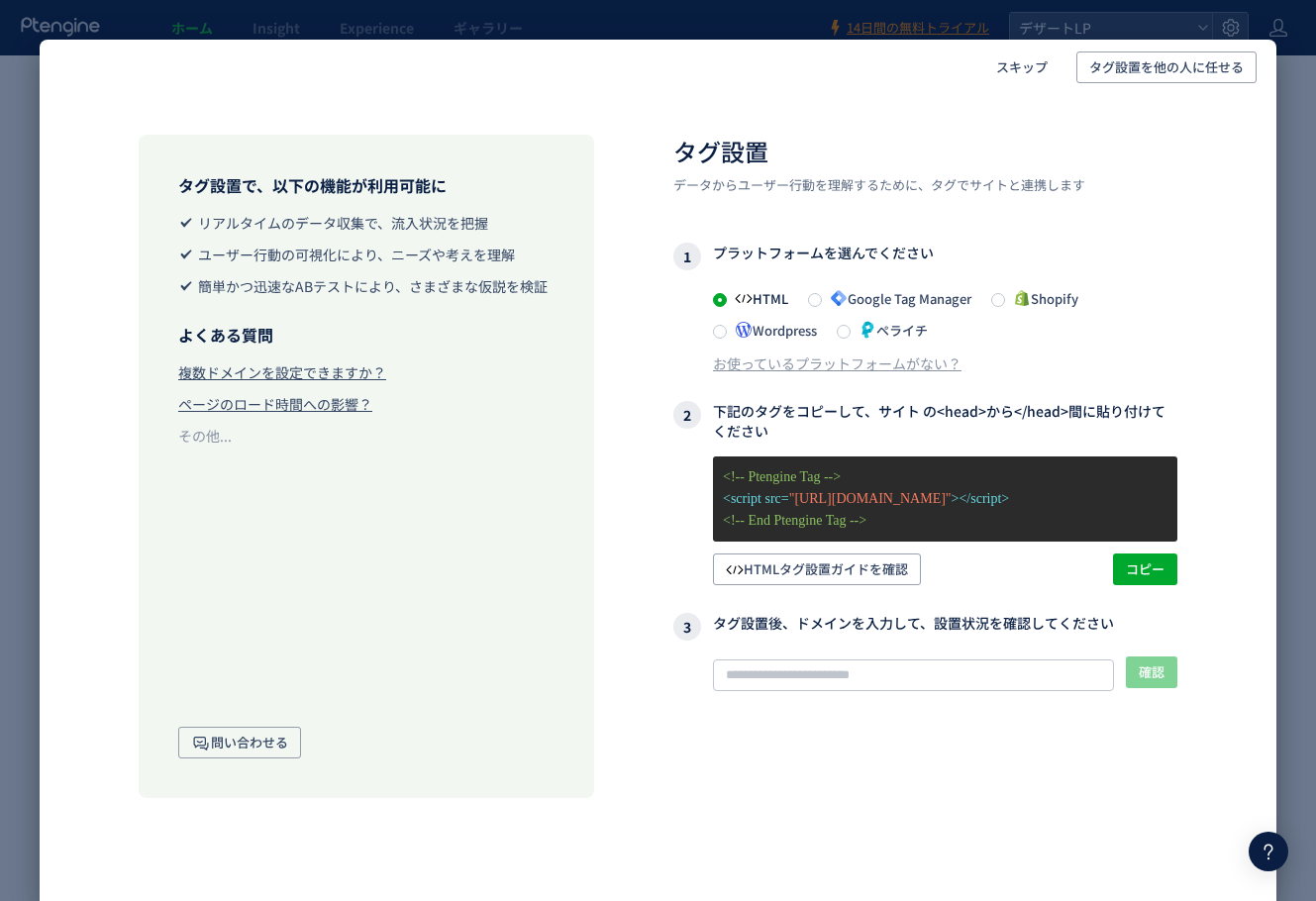 click on "<!-- End Ptengine Tag -->" at bounding box center (945, 521) 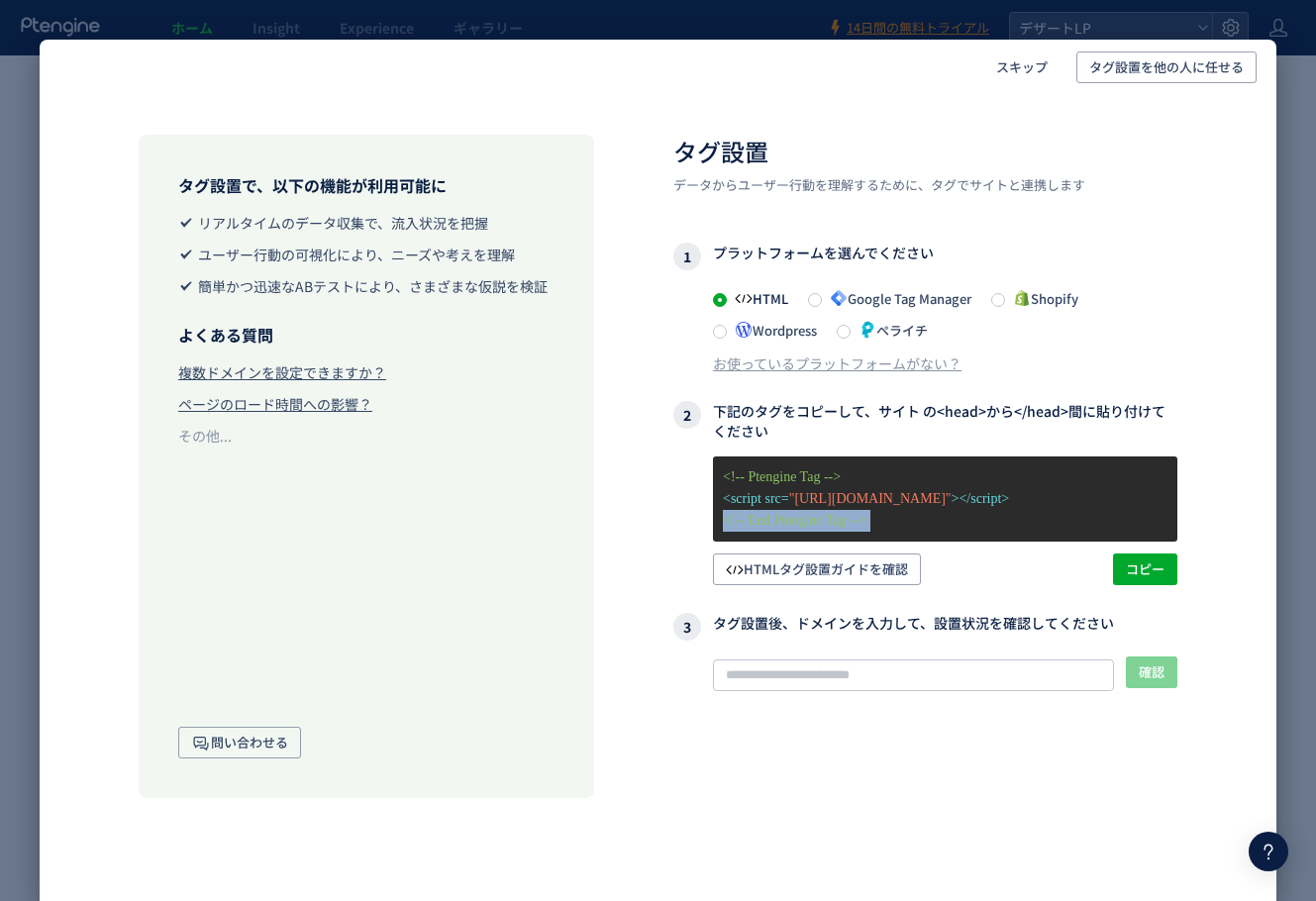 click on "<!-- End Ptengine Tag -->" at bounding box center [945, 521] 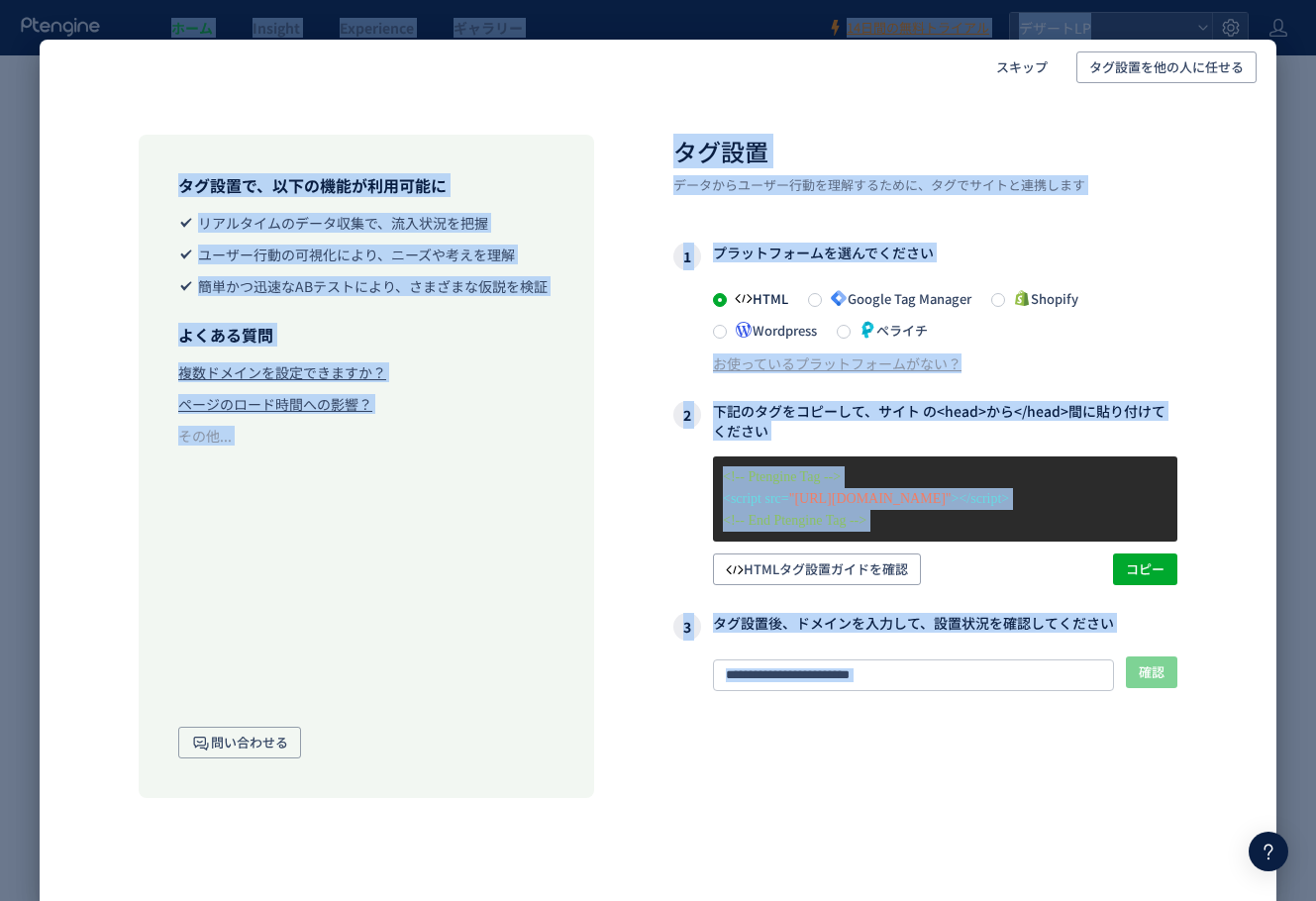 click on ""[URL][DOMAIN_NAME]"" at bounding box center [870, 498] 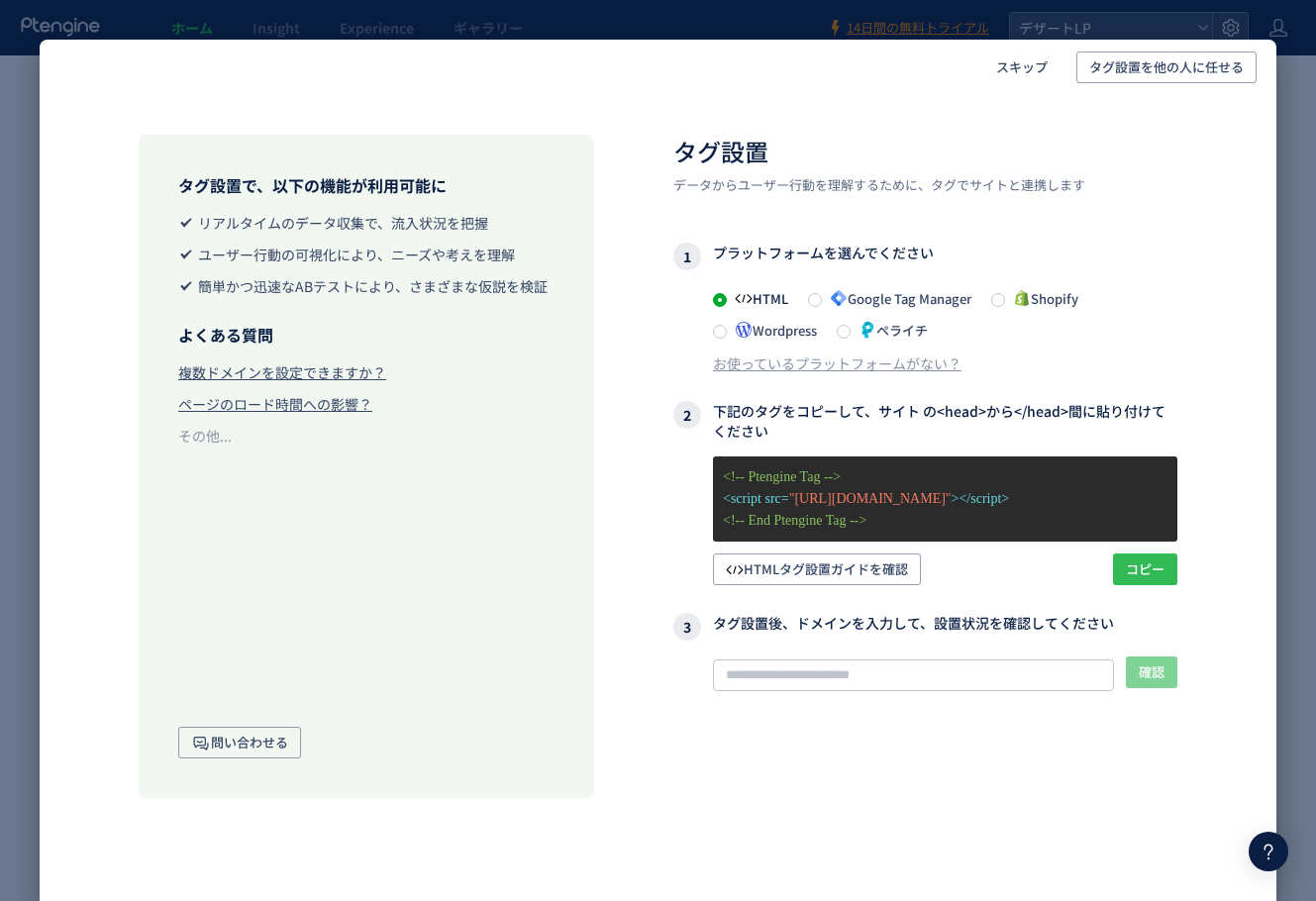 click on "コピー" at bounding box center (1145, 569) 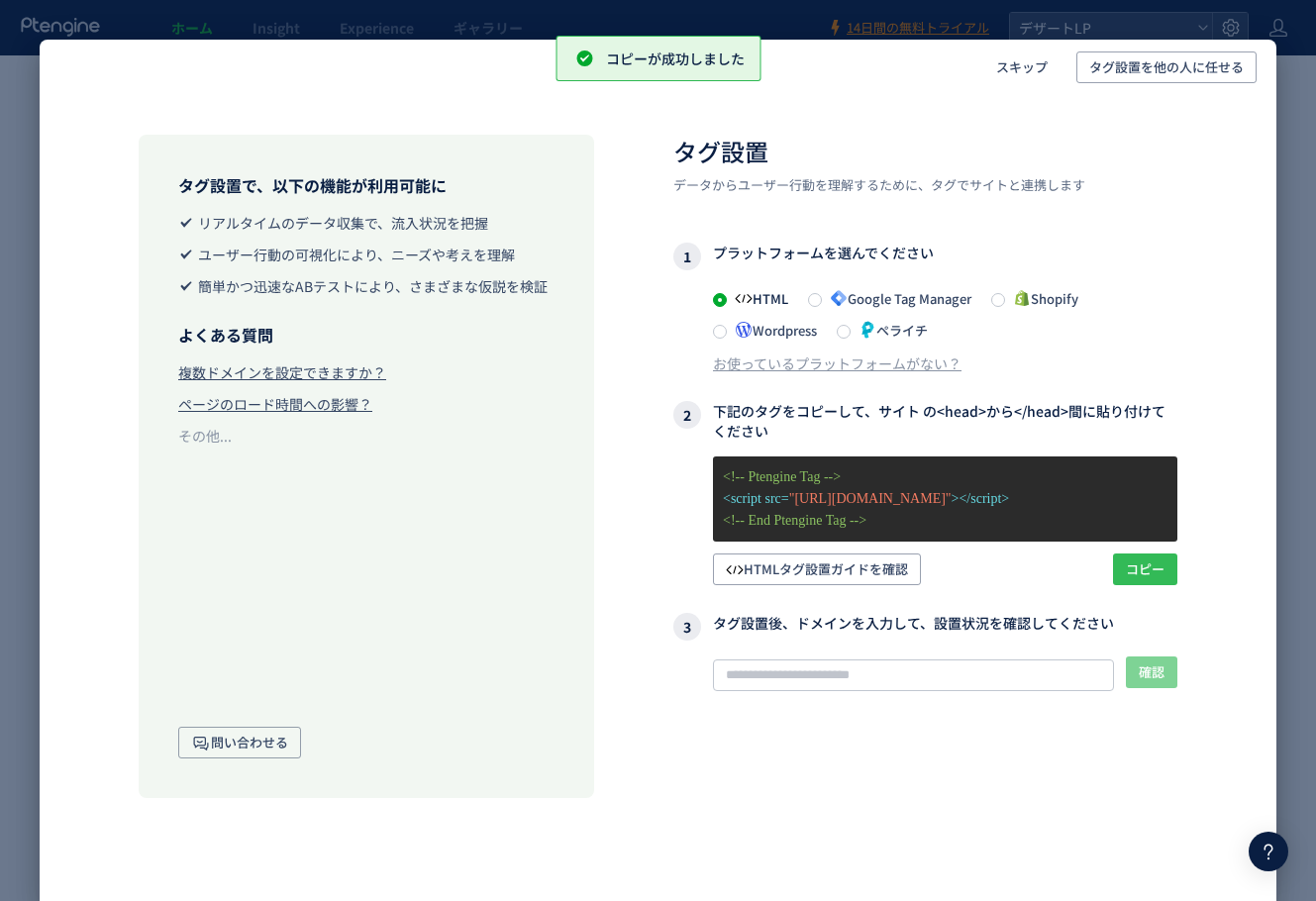 click on "コピー" at bounding box center (1145, 569) 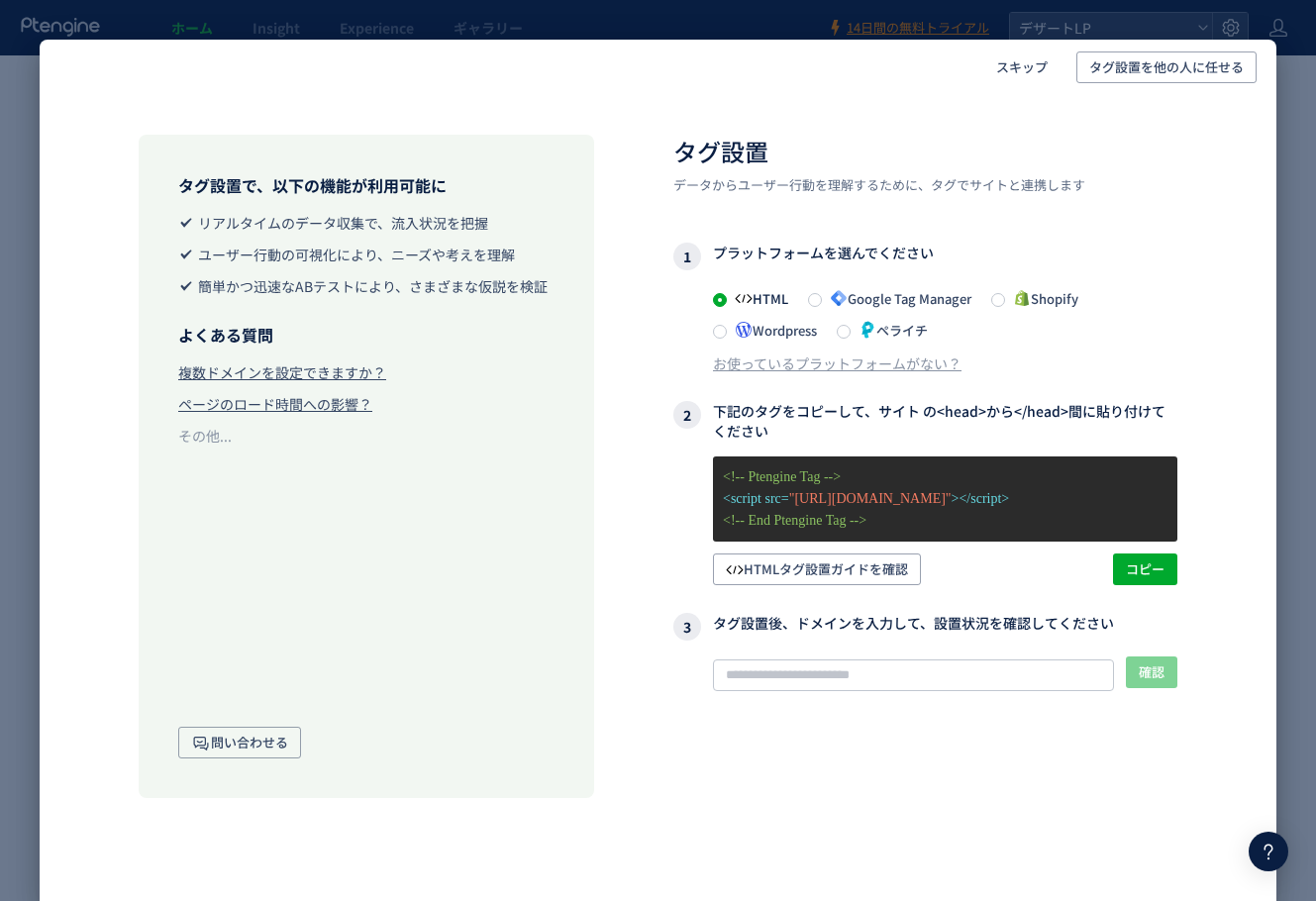 click on "3  タグ設置後、ドメインを入力して、設置状況を確認してください" at bounding box center [925, 627] 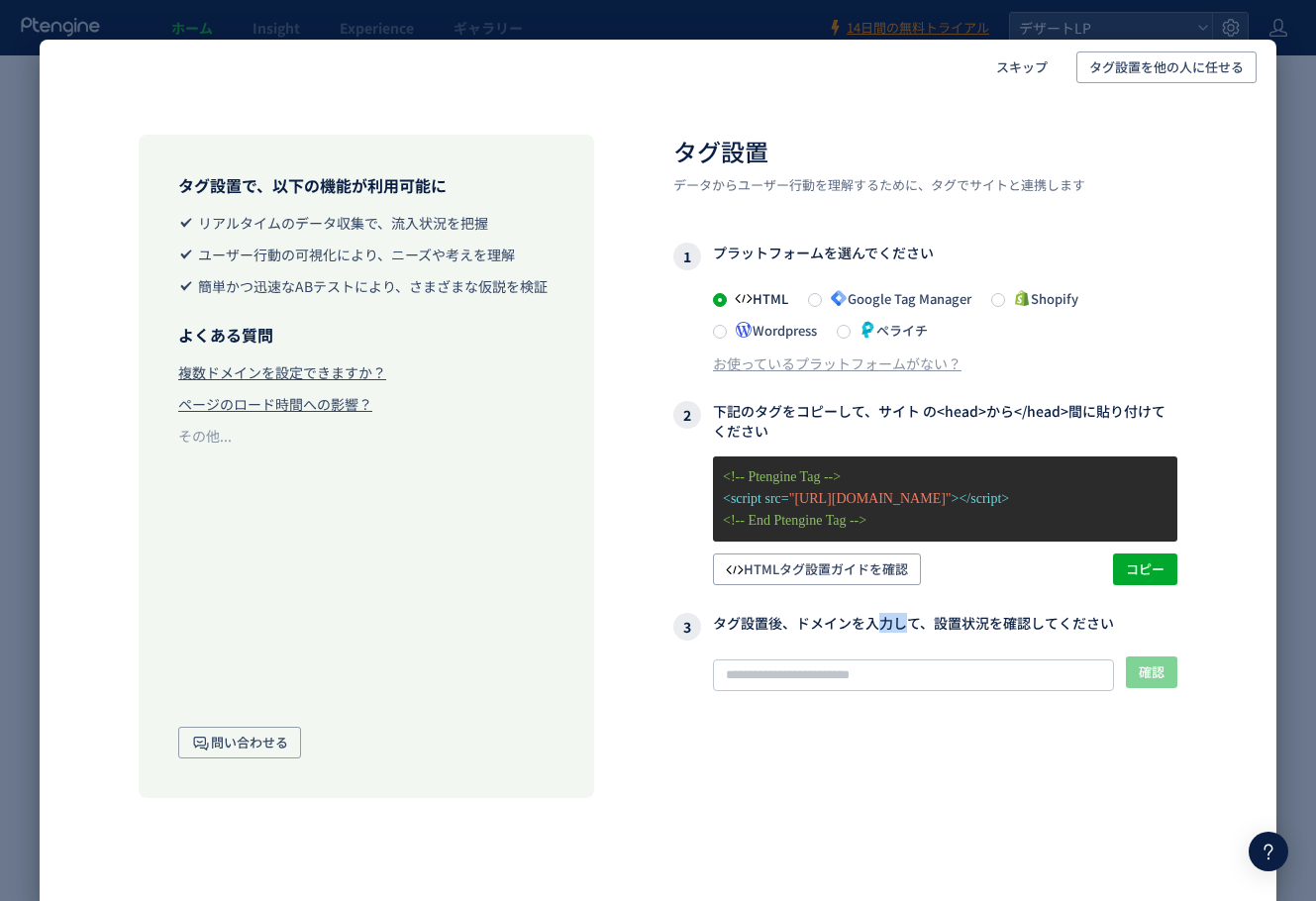 click on "3  タグ設置後、ドメインを入力して、設置状況を確認してください" at bounding box center [925, 627] 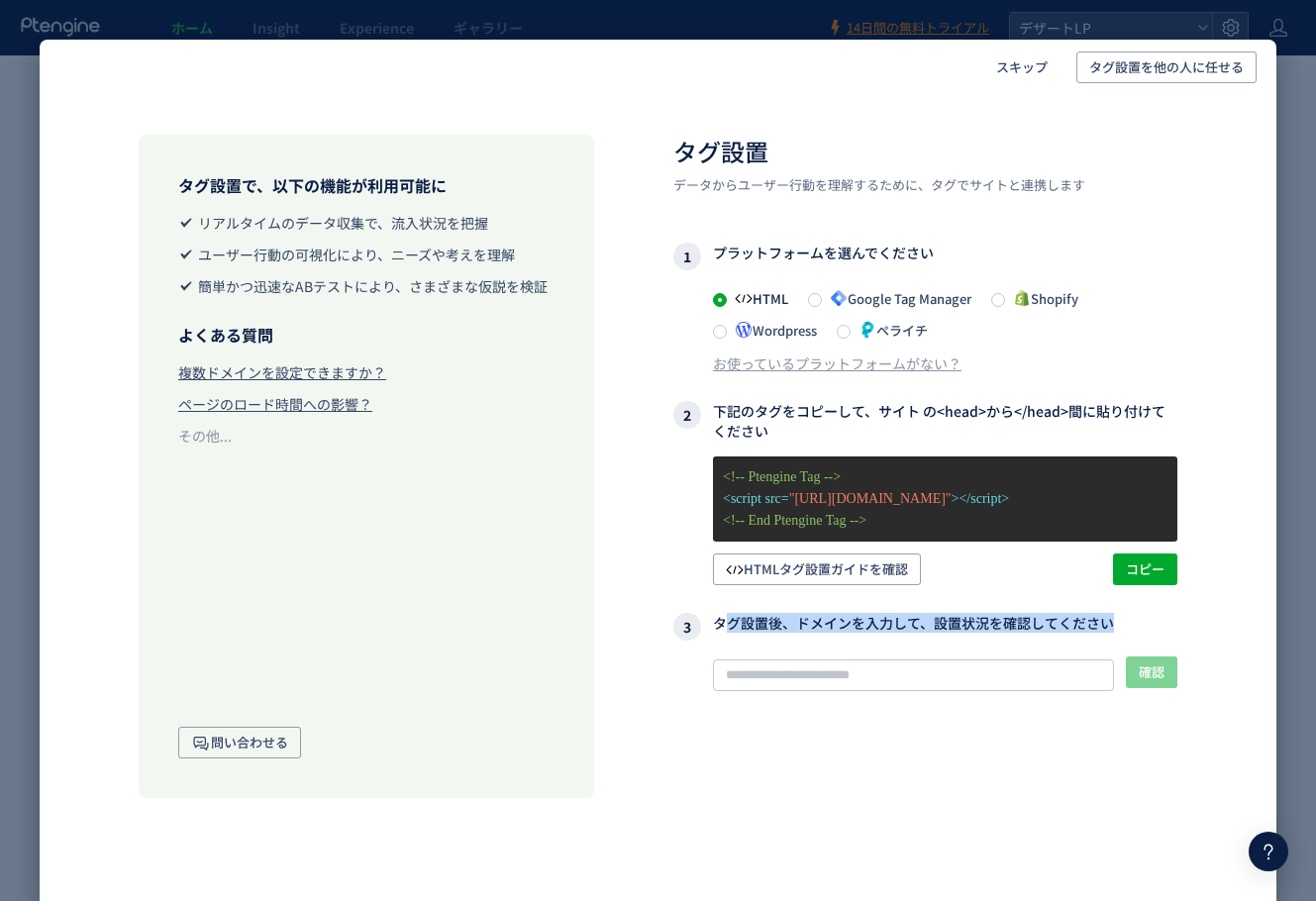 click on "3  タグ設置後、ドメインを入力して、設置状況を確認してください" at bounding box center [925, 627] 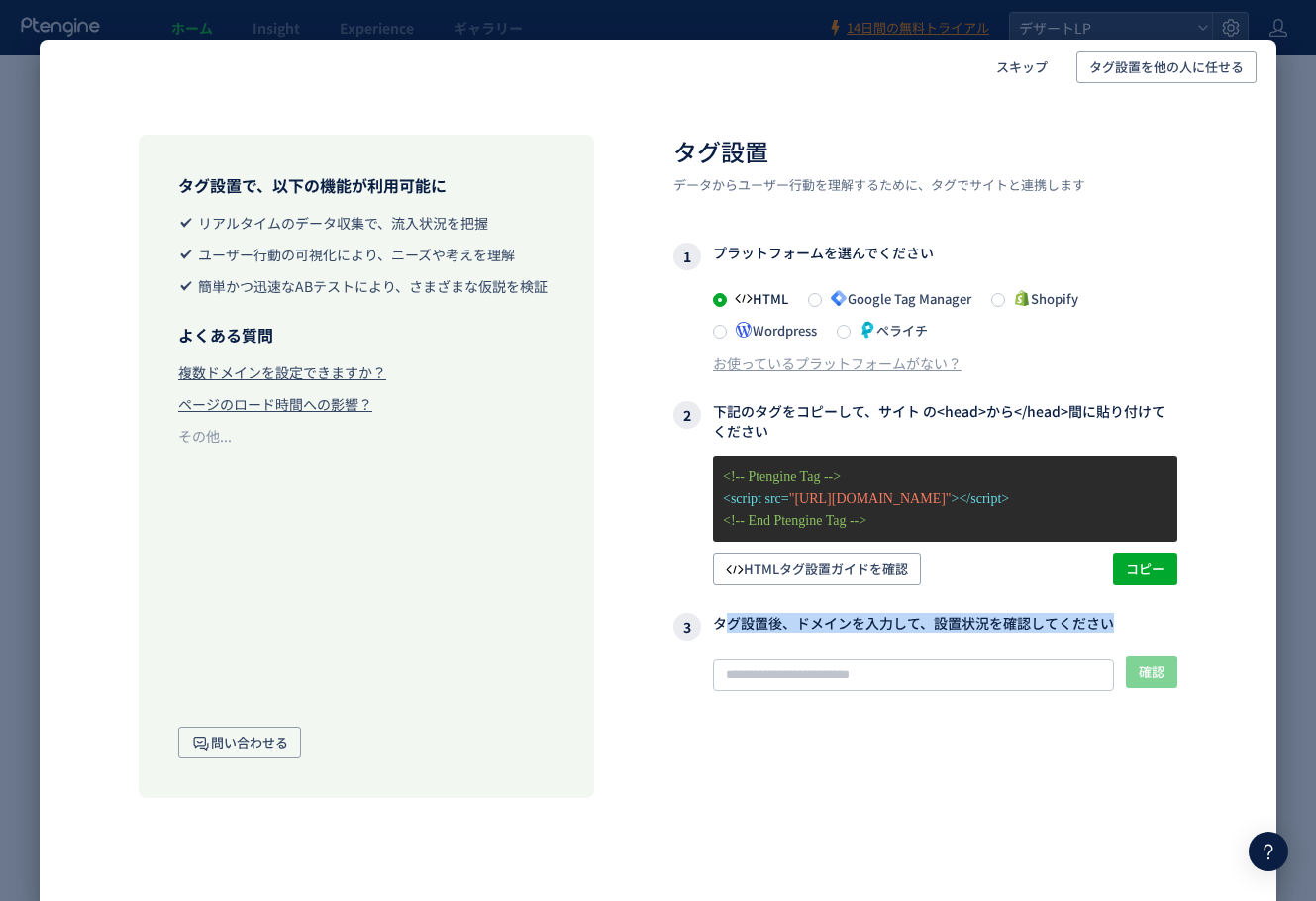 click on "3  タグ設置後、ドメインを入力して、設置状況を確認してください" at bounding box center (925, 627) 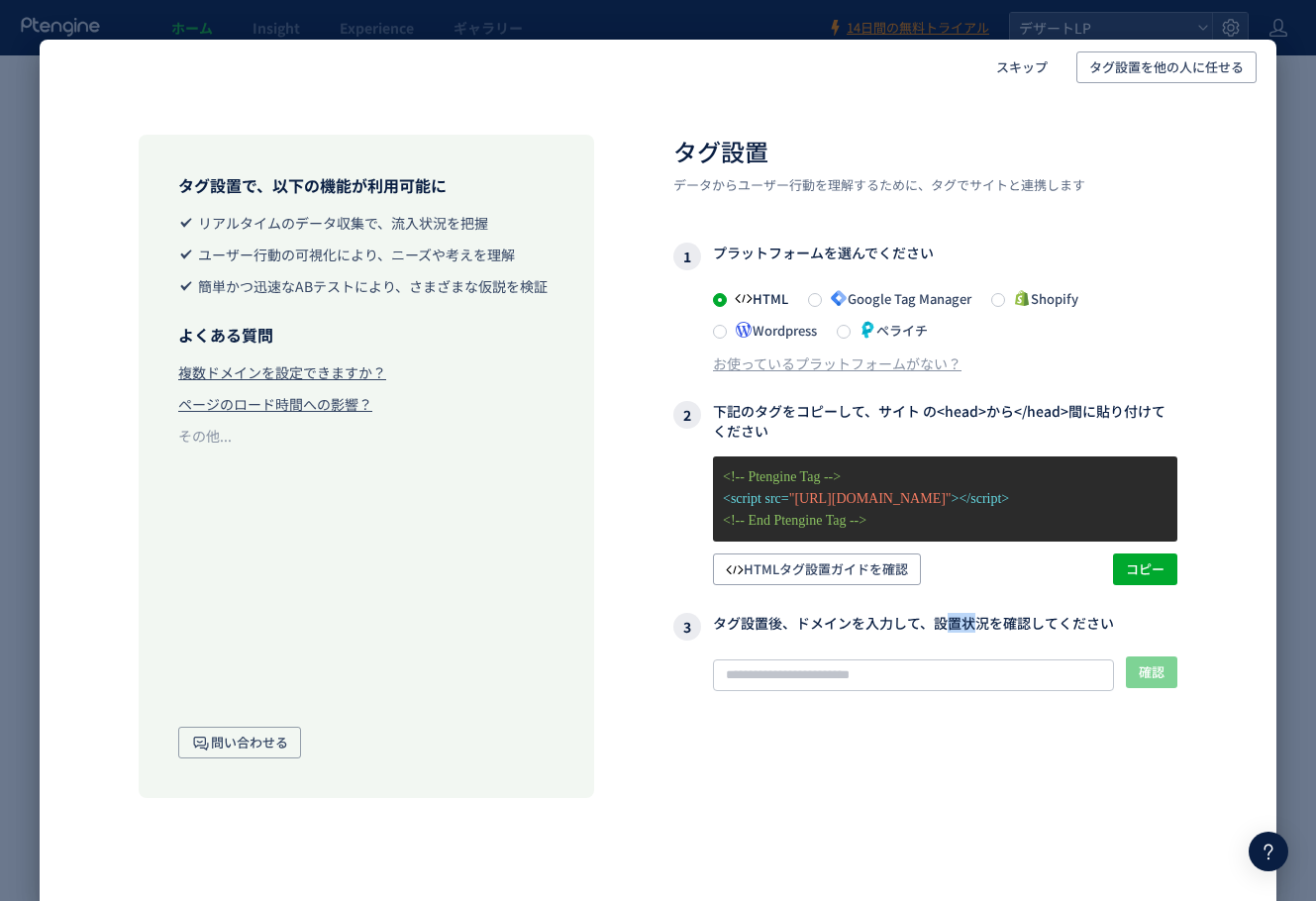 click on "3  タグ設置後、ドメインを入力して、設置状況を確認してください" at bounding box center [925, 627] 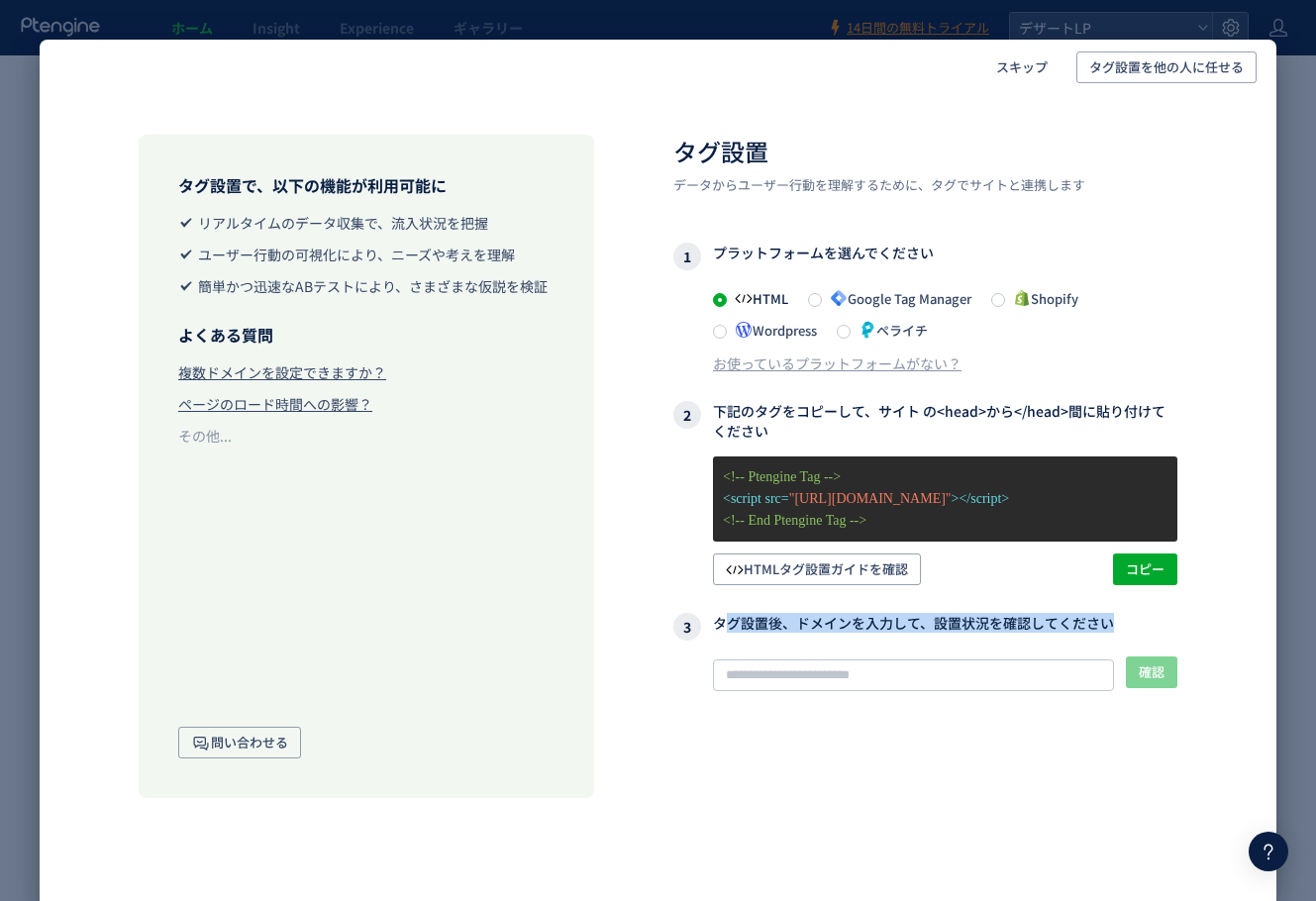 click on "3  タグ設置後、ドメインを入力して、設置状況を確認してください" at bounding box center (925, 627) 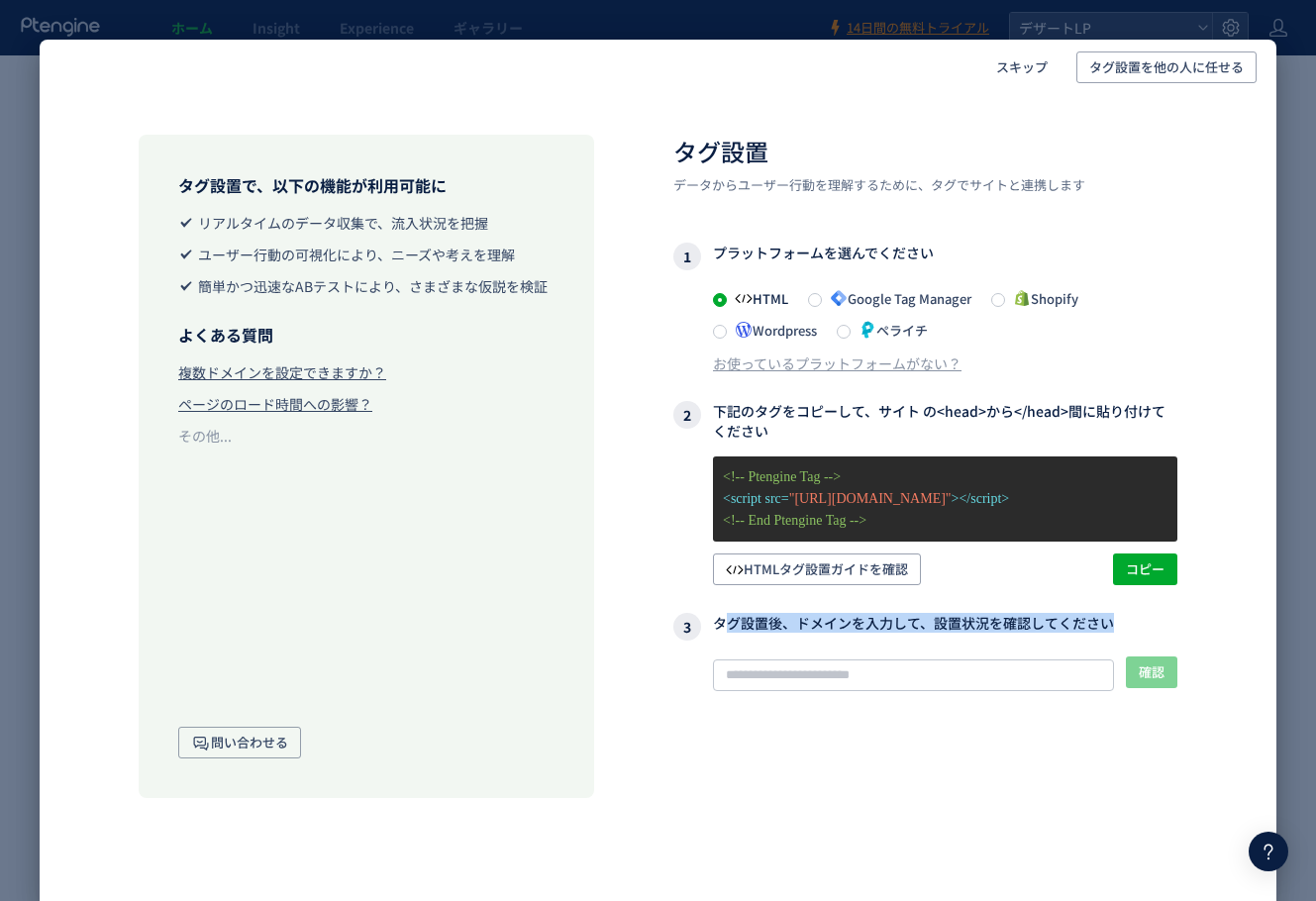 click on "3  タグ設置後、ドメインを入力して、設置状況を確認してください" at bounding box center (925, 627) 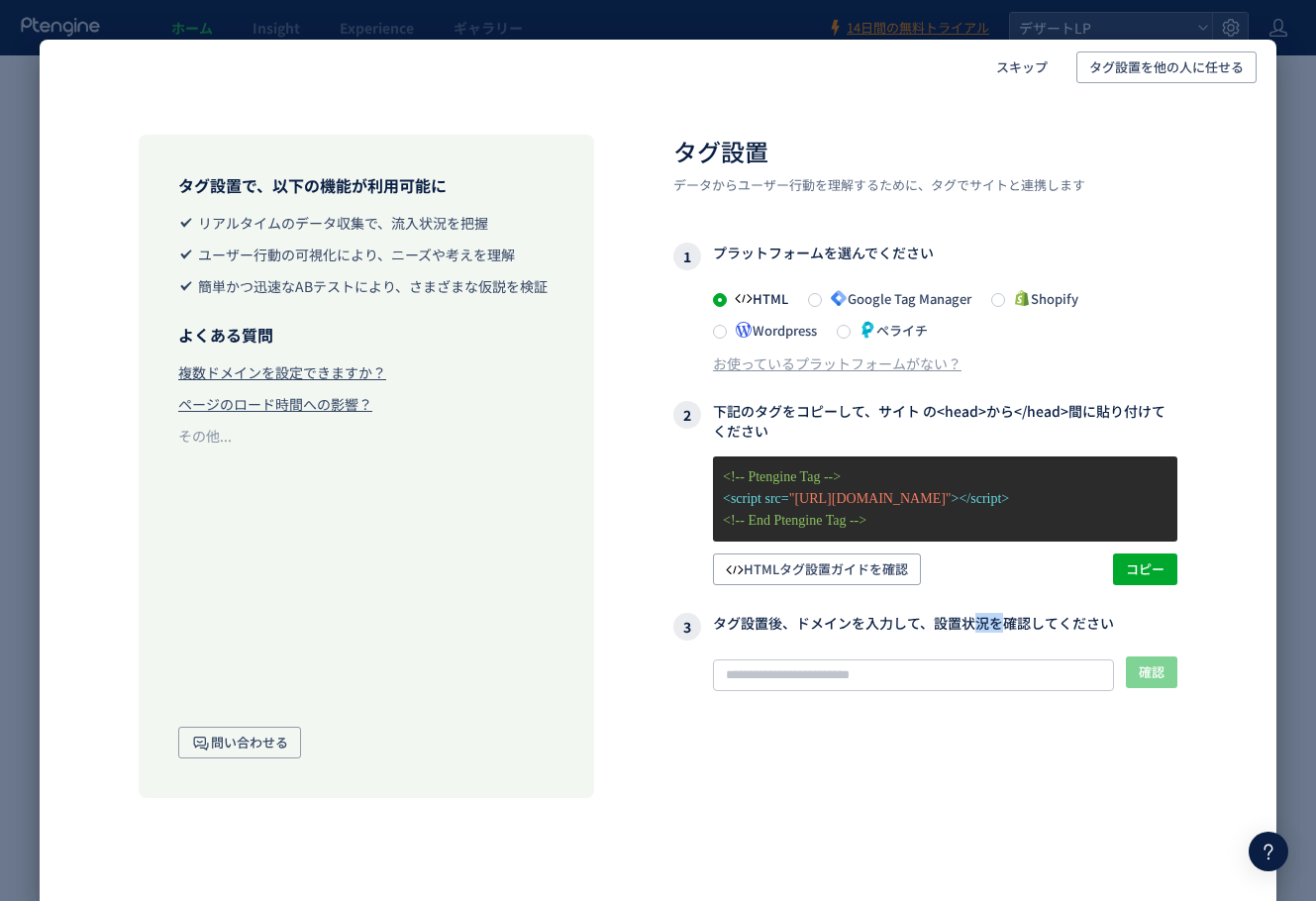click on "3  タグ設置後、ドメインを入力して、設置状況を確認してください" at bounding box center [925, 627] 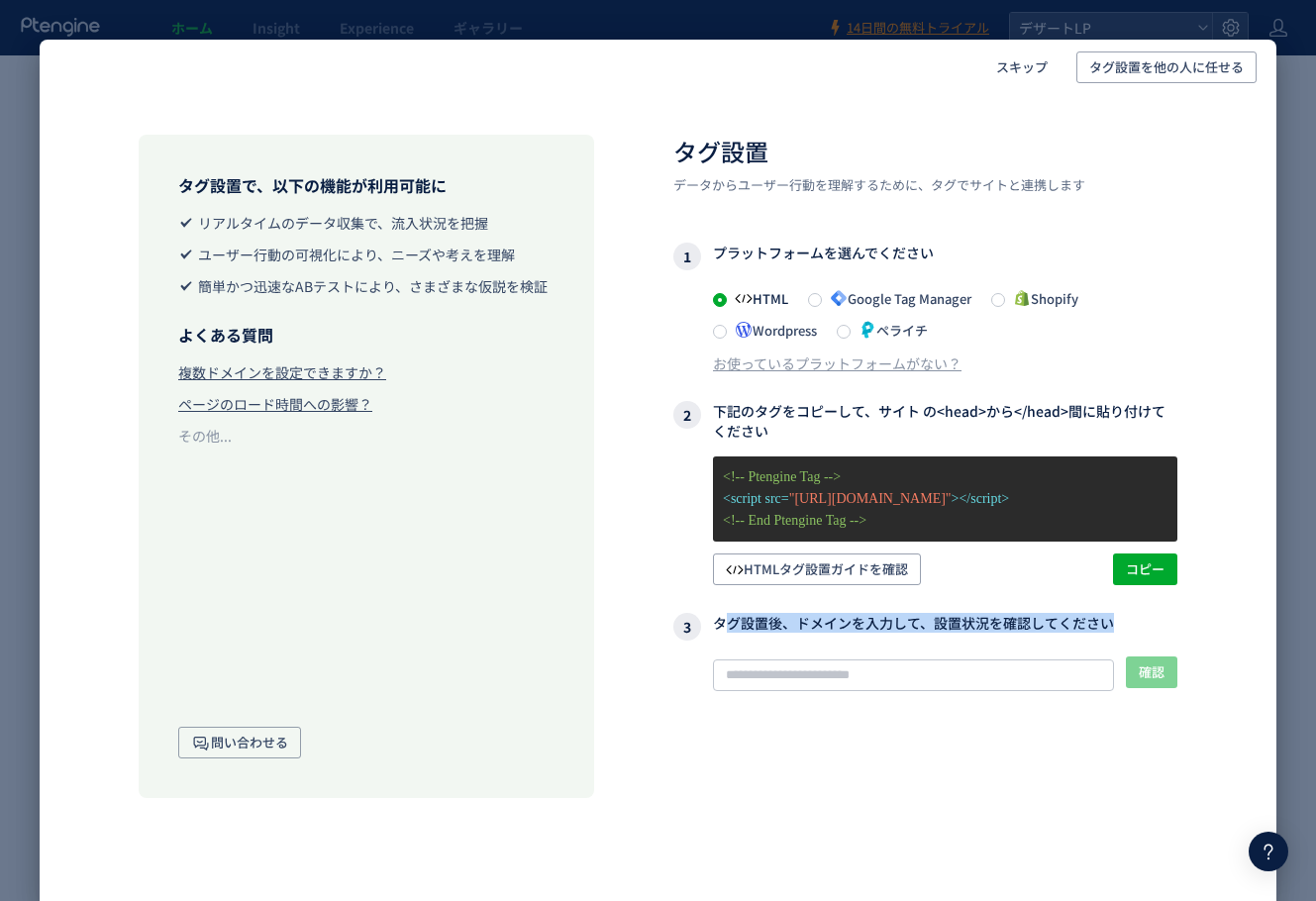 click on "3  タグ設置後、ドメインを入力して、設置状況を確認してください" at bounding box center [925, 627] 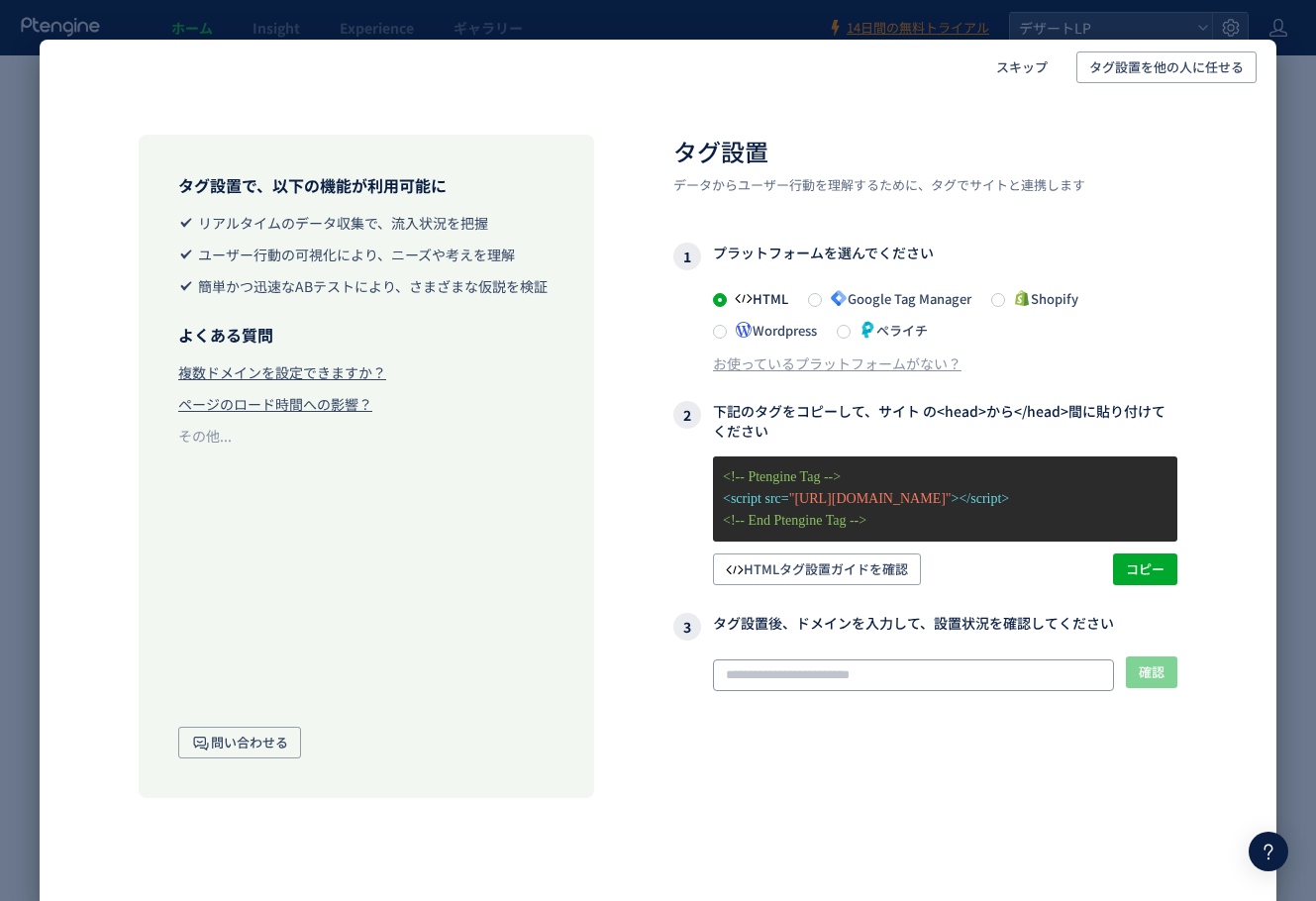 click 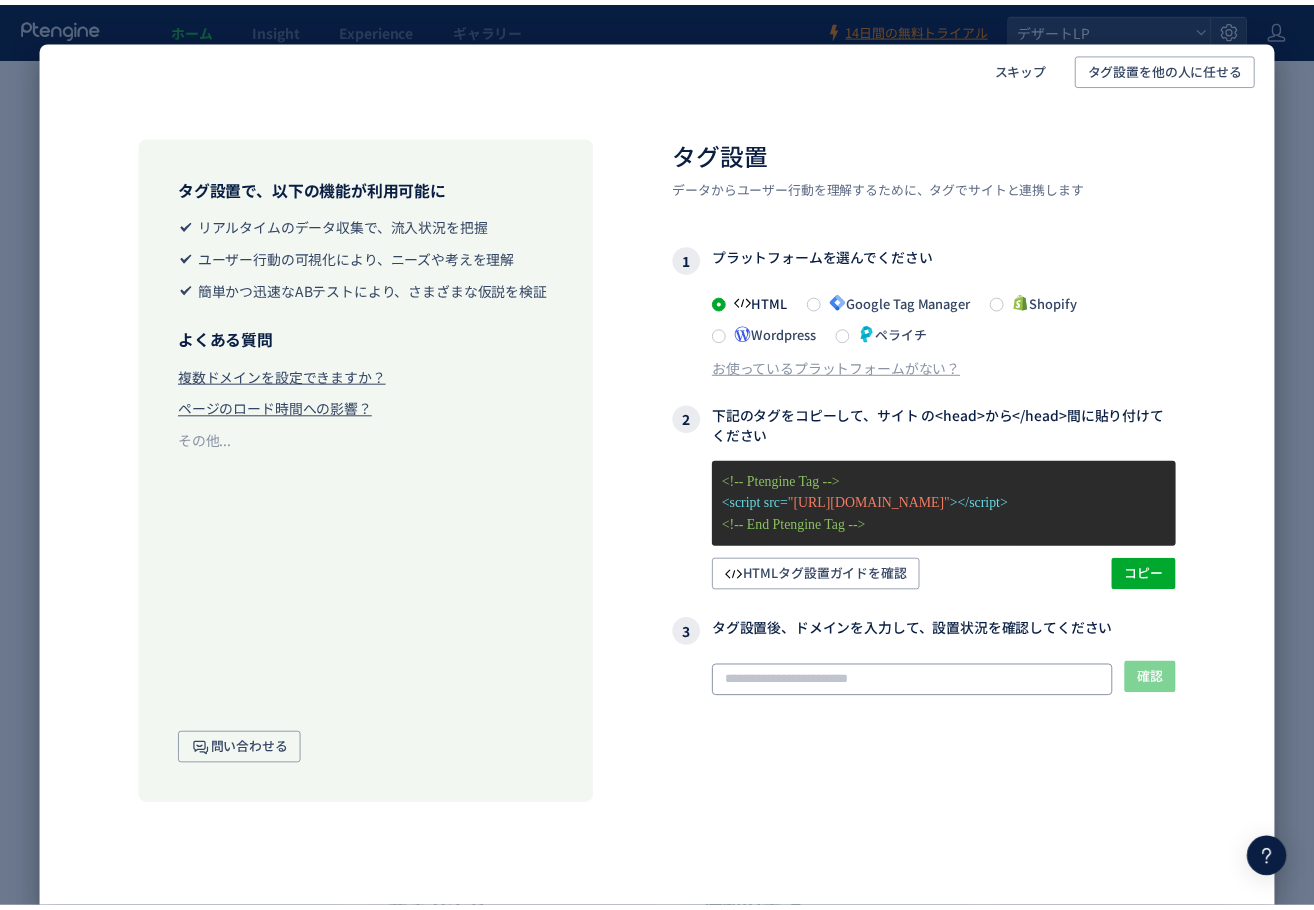 scroll, scrollTop: 0, scrollLeft: 0, axis: both 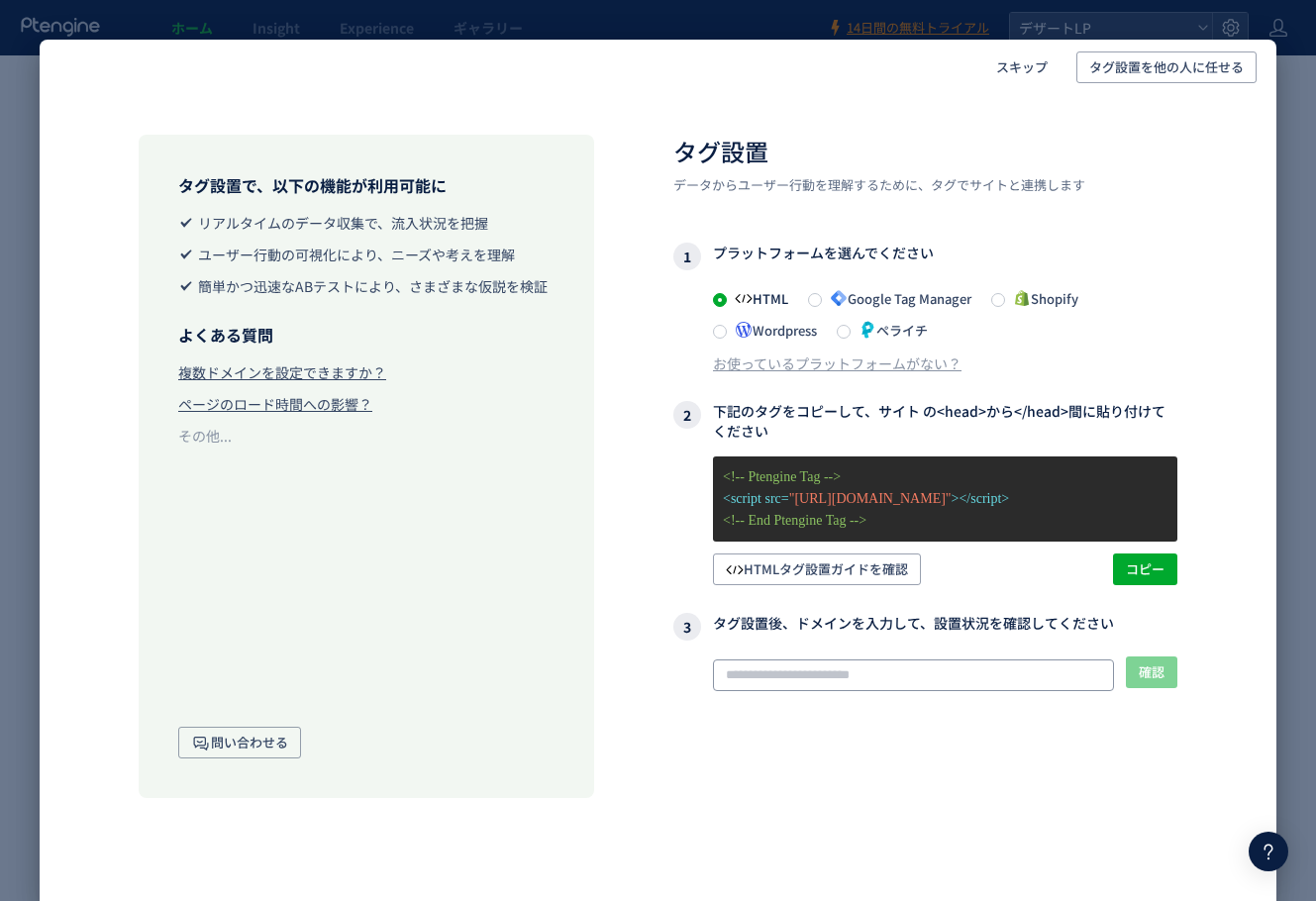 paste on "**********" 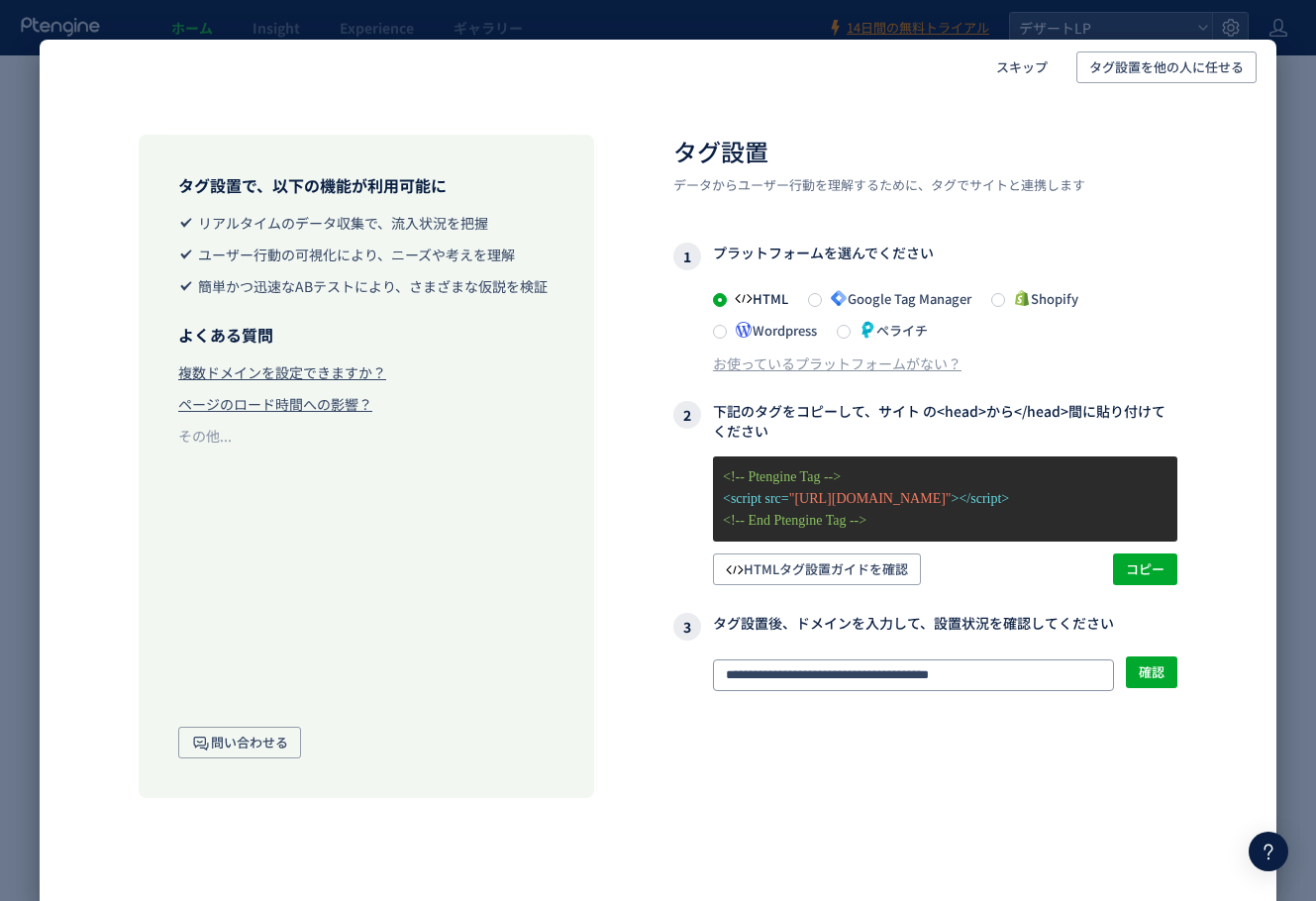 paste on "**********" 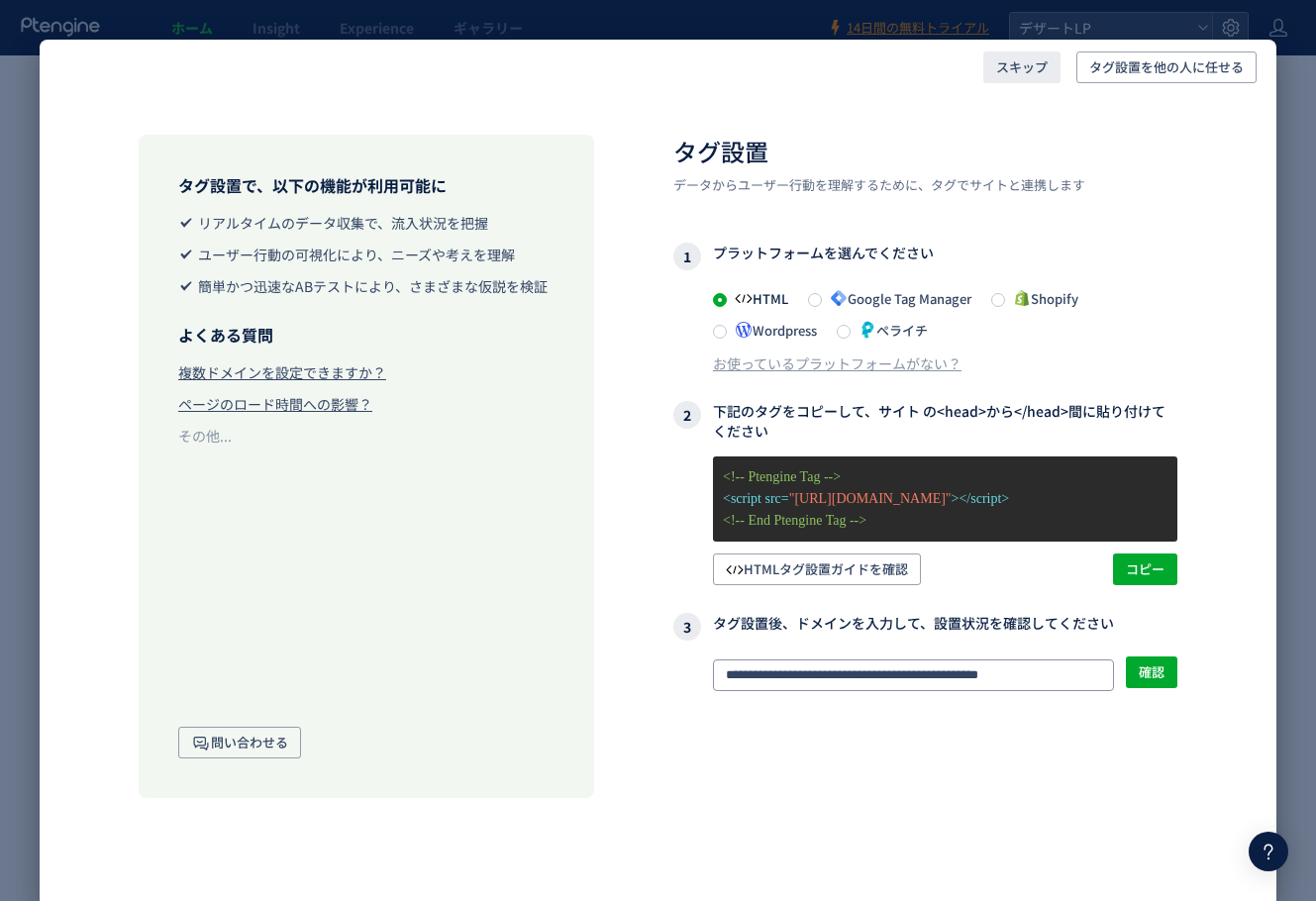 type on "**********" 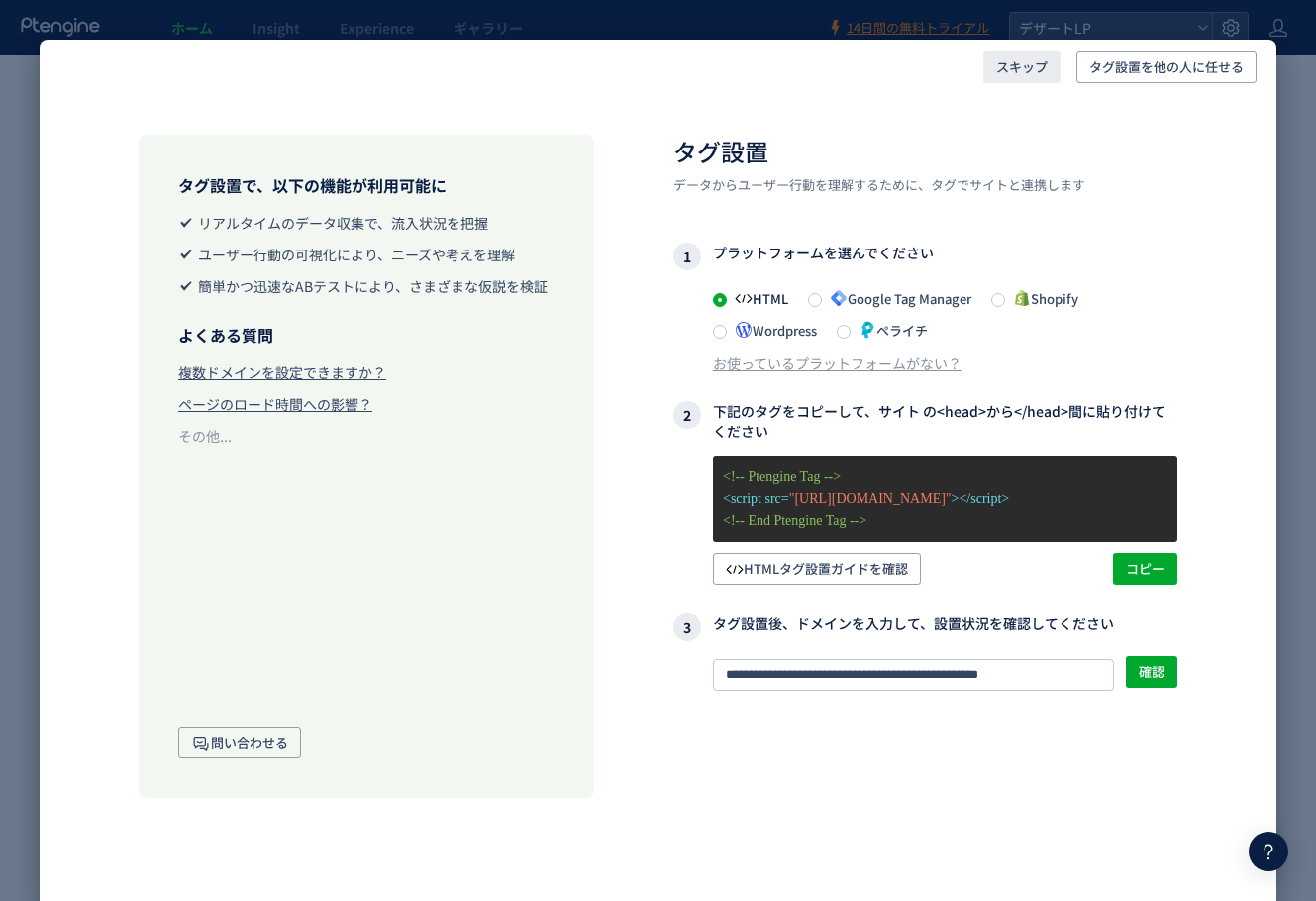 click on "スキップ" at bounding box center (1022, 67) 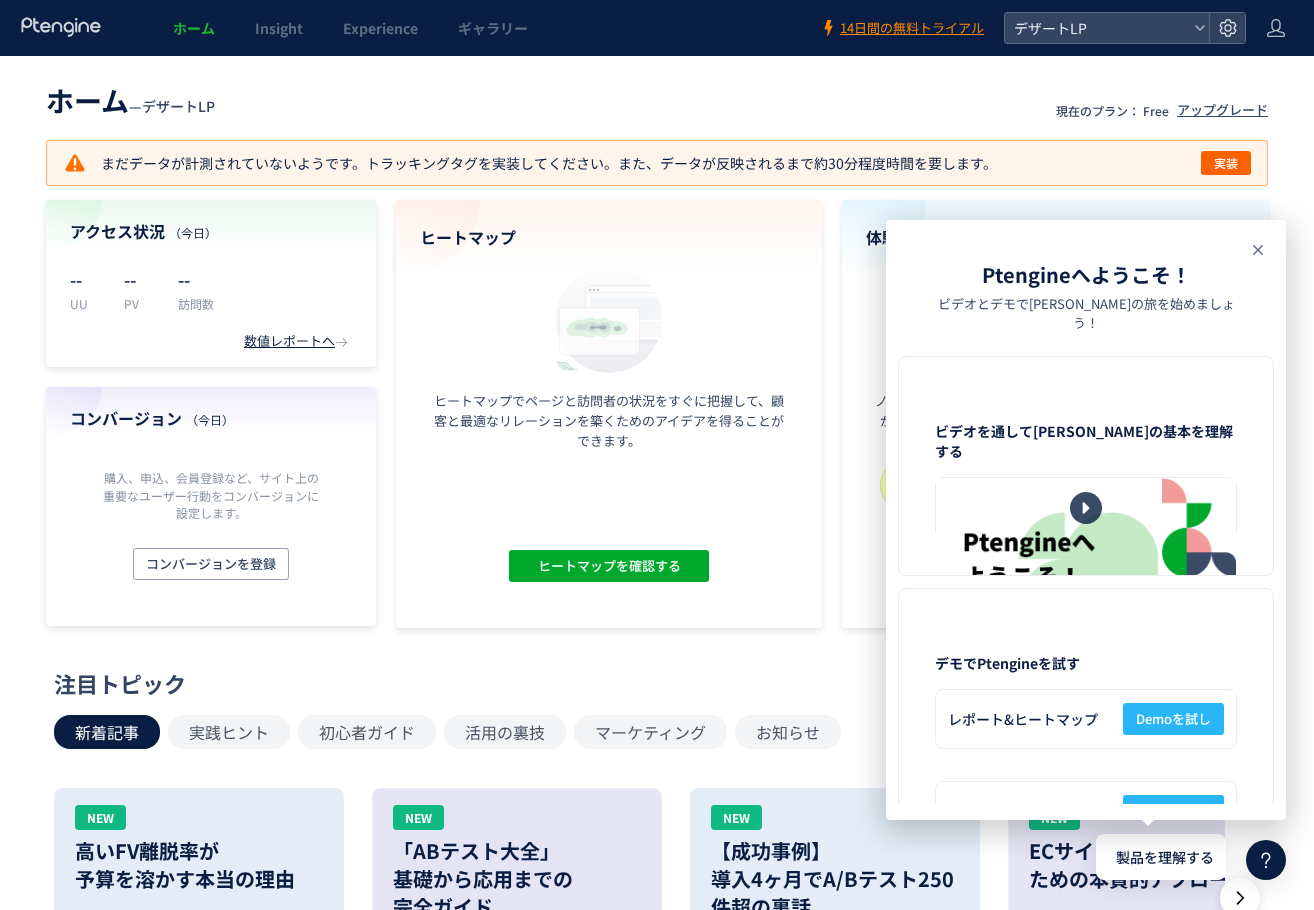 click 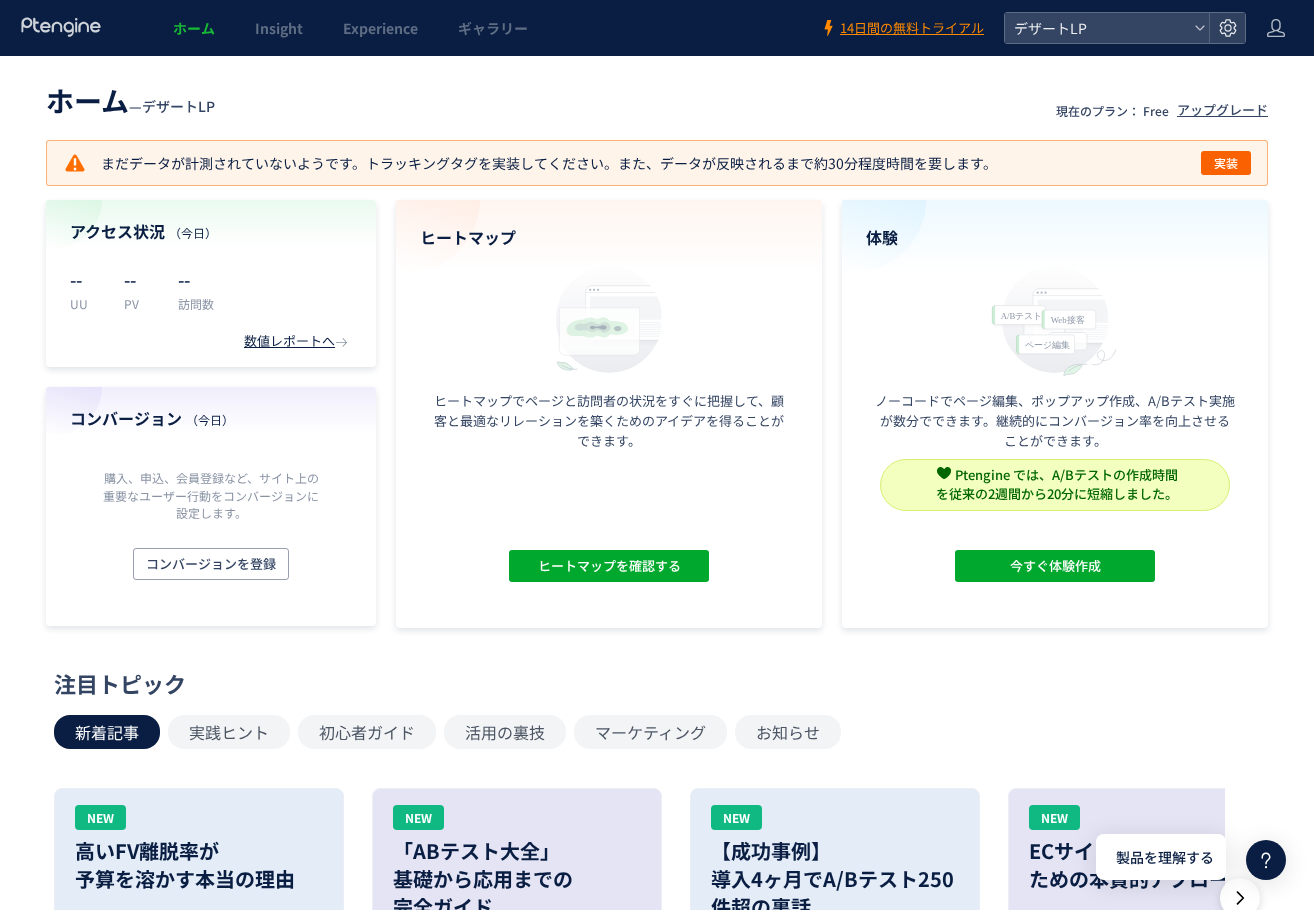 click on "注目トピック" at bounding box center (652, 683) 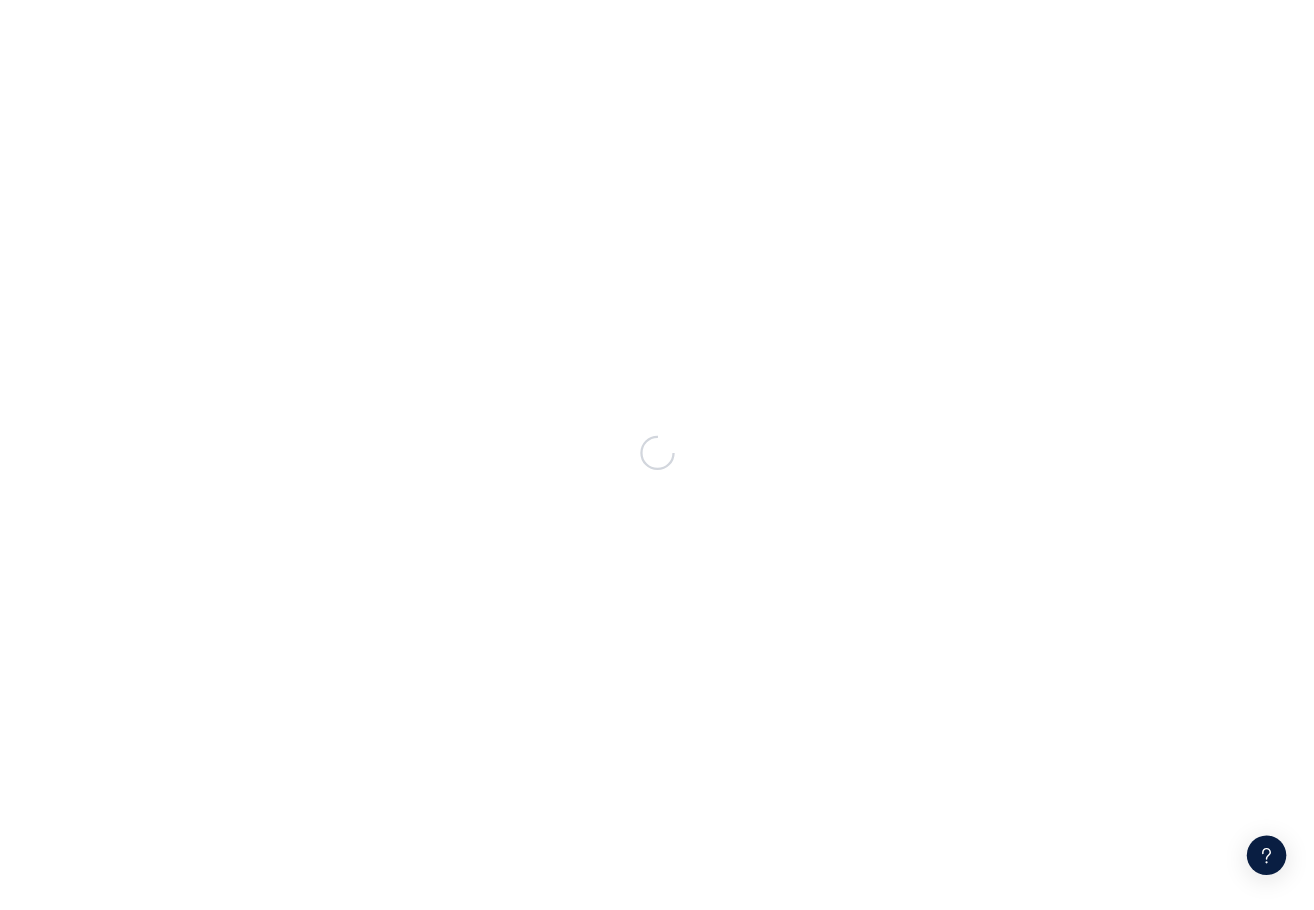 scroll, scrollTop: 0, scrollLeft: 0, axis: both 